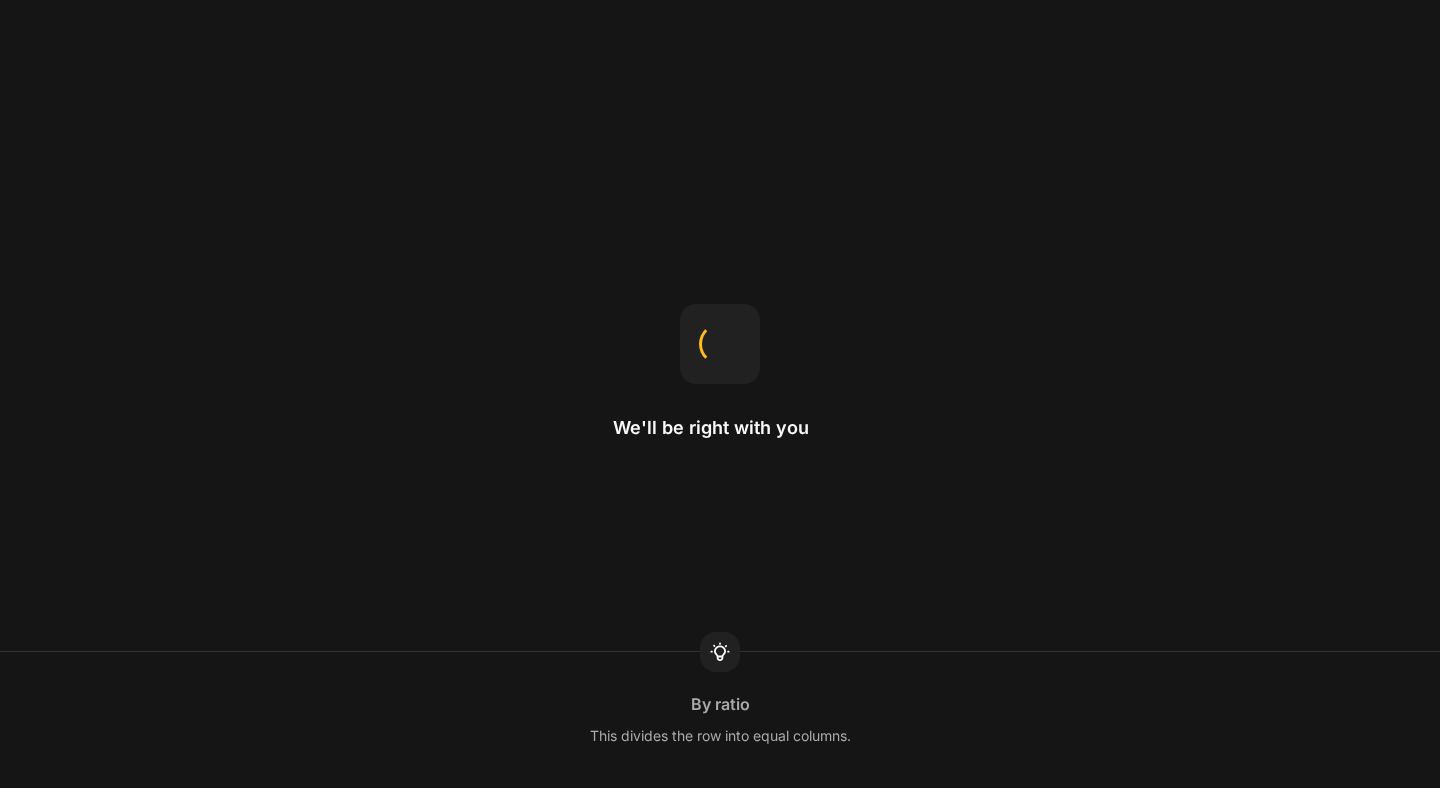 scroll, scrollTop: 0, scrollLeft: 0, axis: both 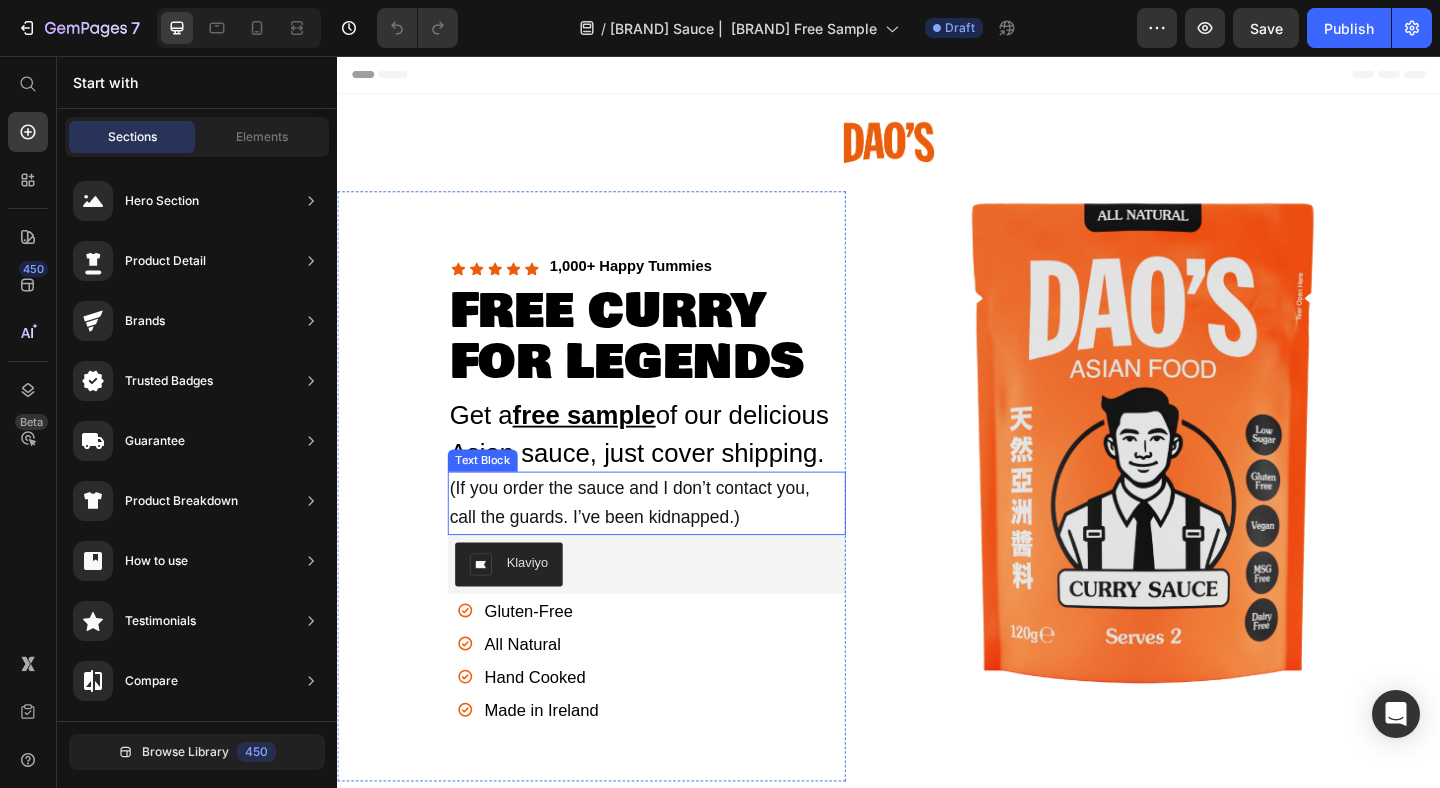 click on "call the guards. I’ve been kidnapped.)" at bounding box center (617, 557) 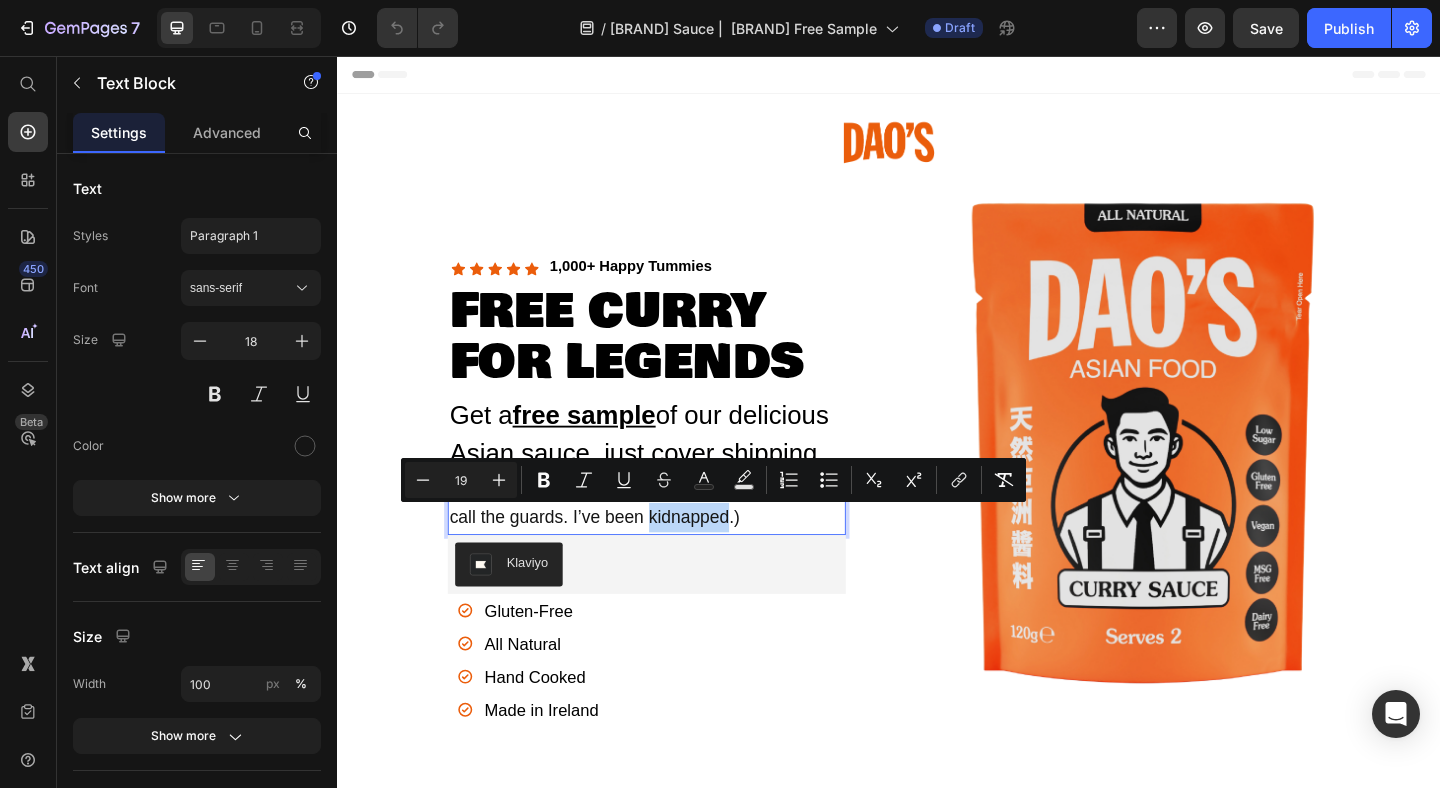 click on "call the guards. I’ve been kidnapped.)" at bounding box center (617, 557) 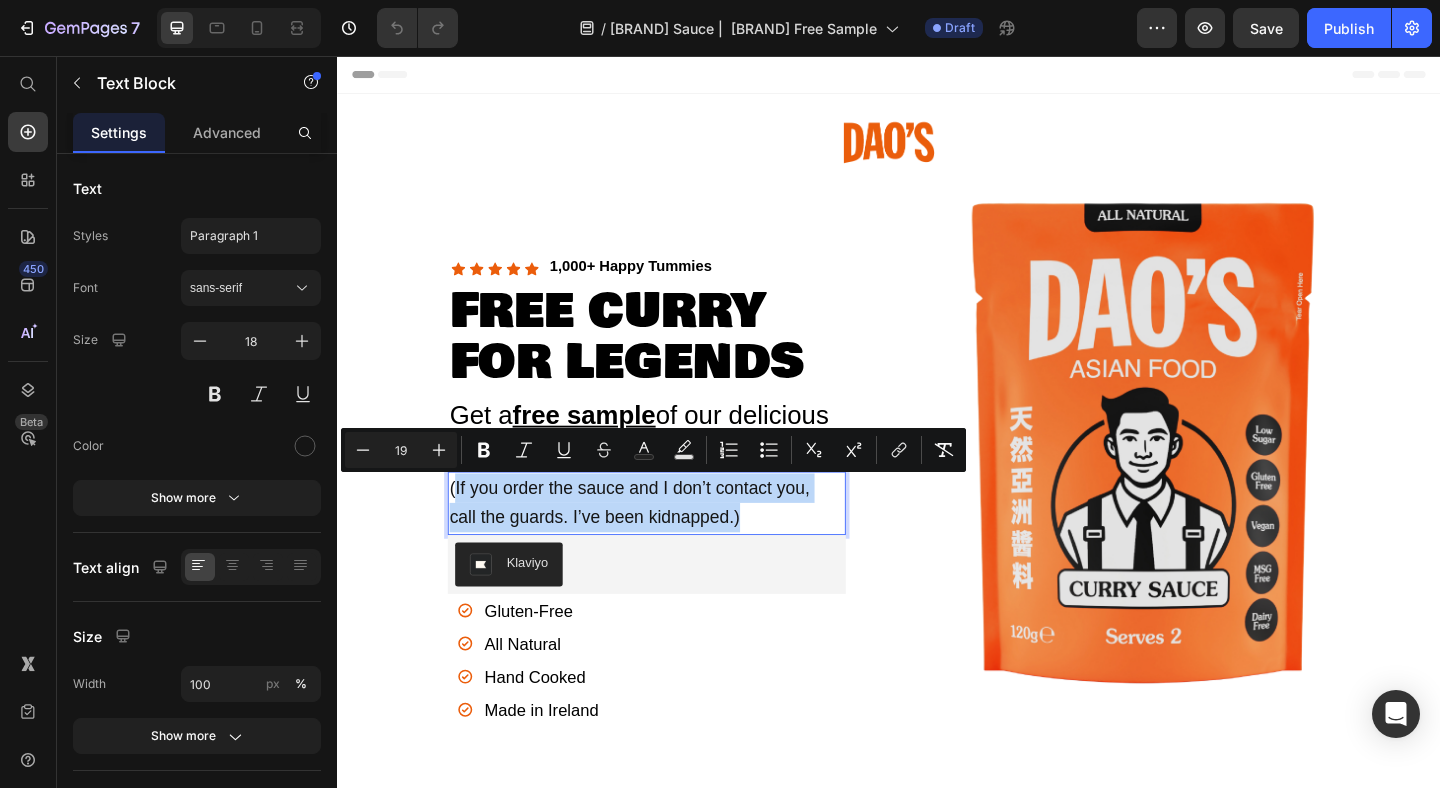 drag, startPoint x: 774, startPoint y: 562, endPoint x: 467, endPoint y: 533, distance: 308.36667 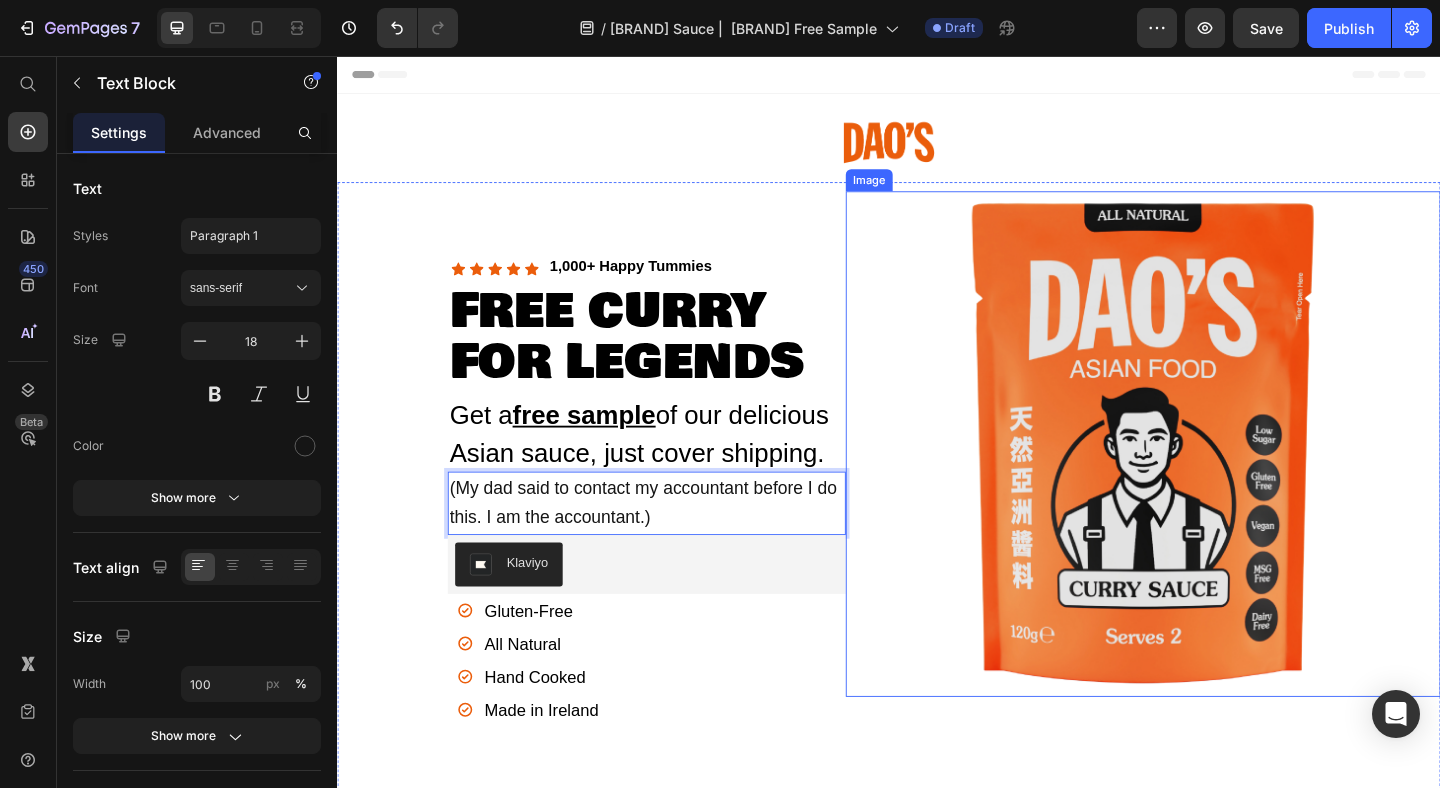 click at bounding box center [1213, 478] 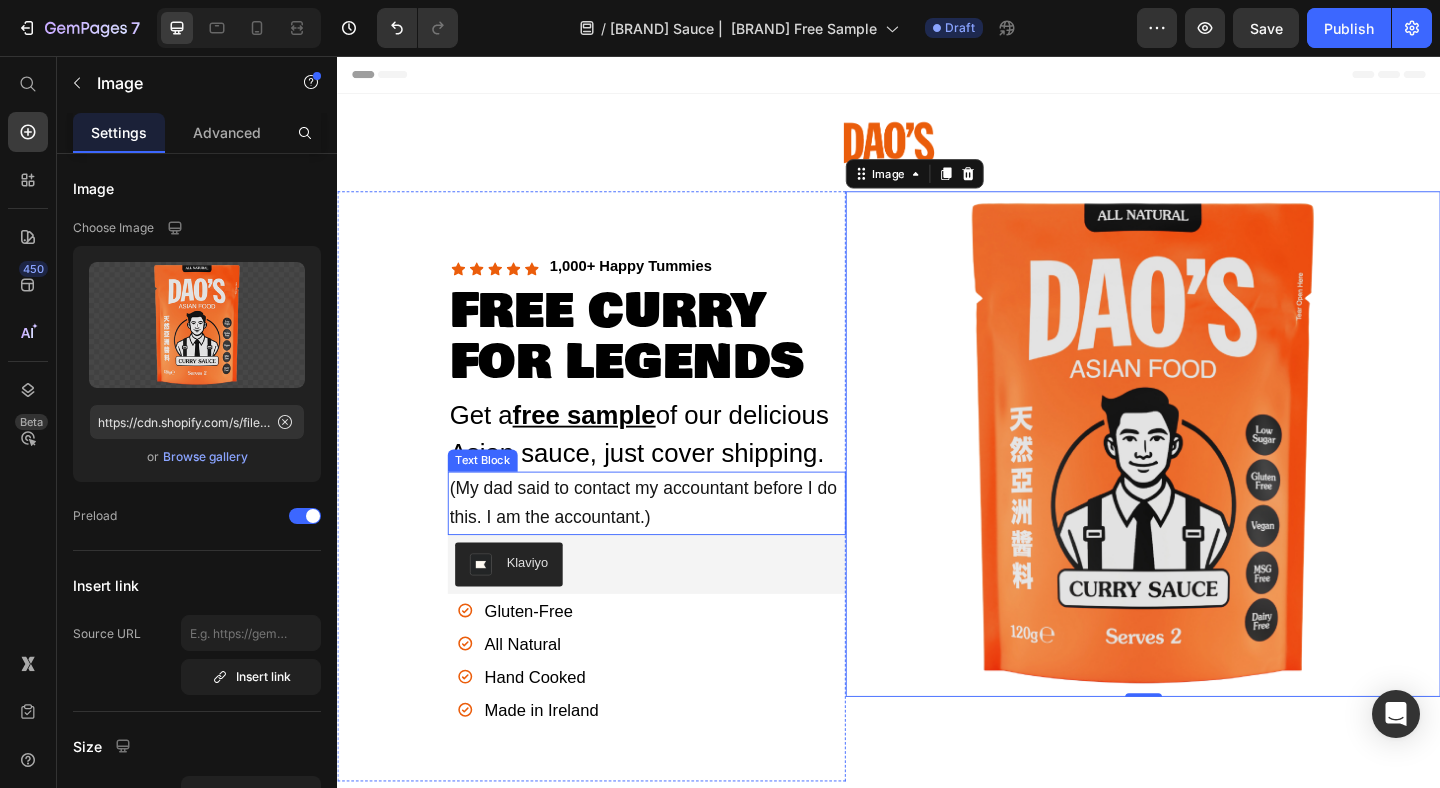 click on "(My dad said to contact my accountant before I do this. I am the accountant.)" at bounding box center [669, 541] 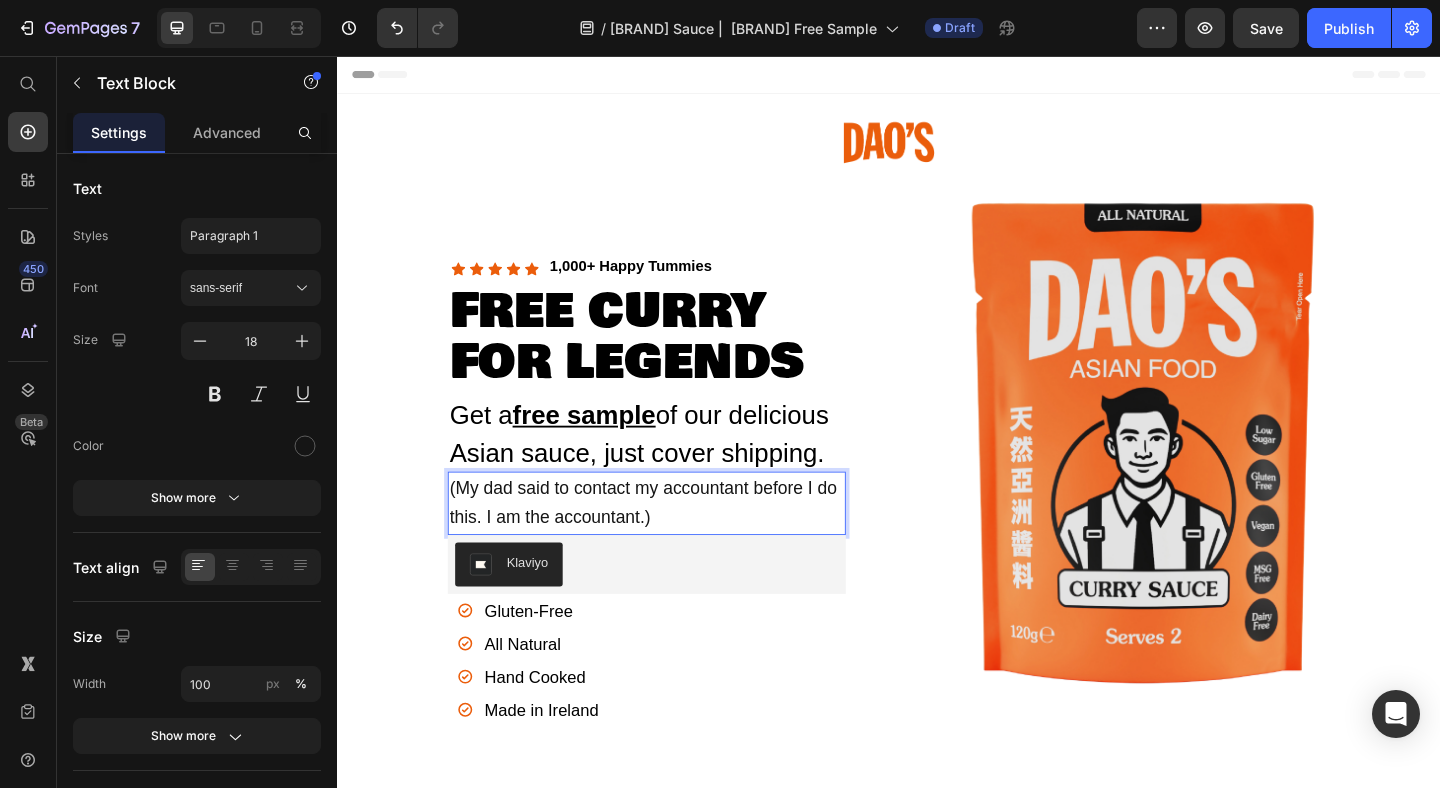 click on "(My dad said to contact my accountant before I do this. I am the accountant.)" at bounding box center (673, 542) 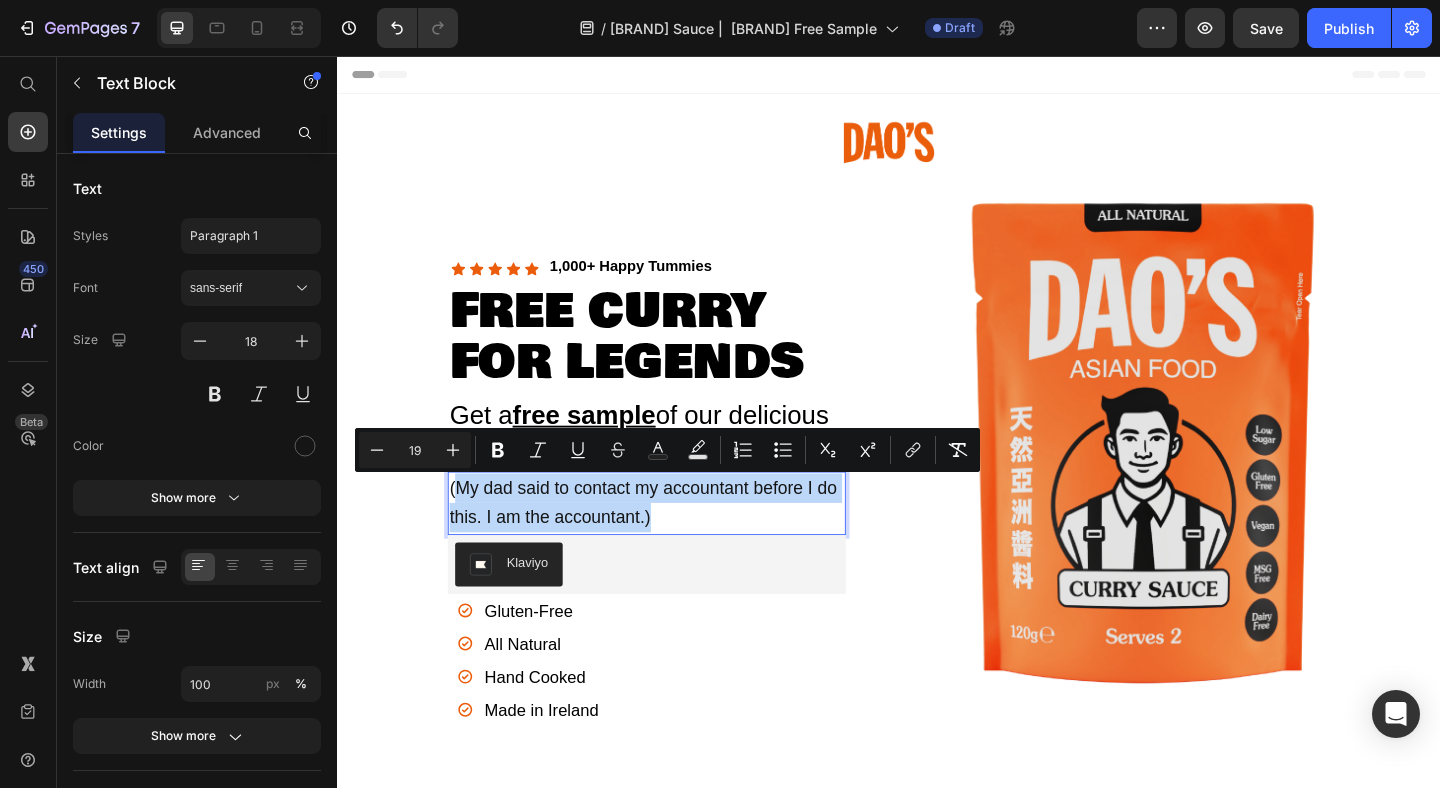 drag, startPoint x: 690, startPoint y: 561, endPoint x: 471, endPoint y: 535, distance: 220.53798 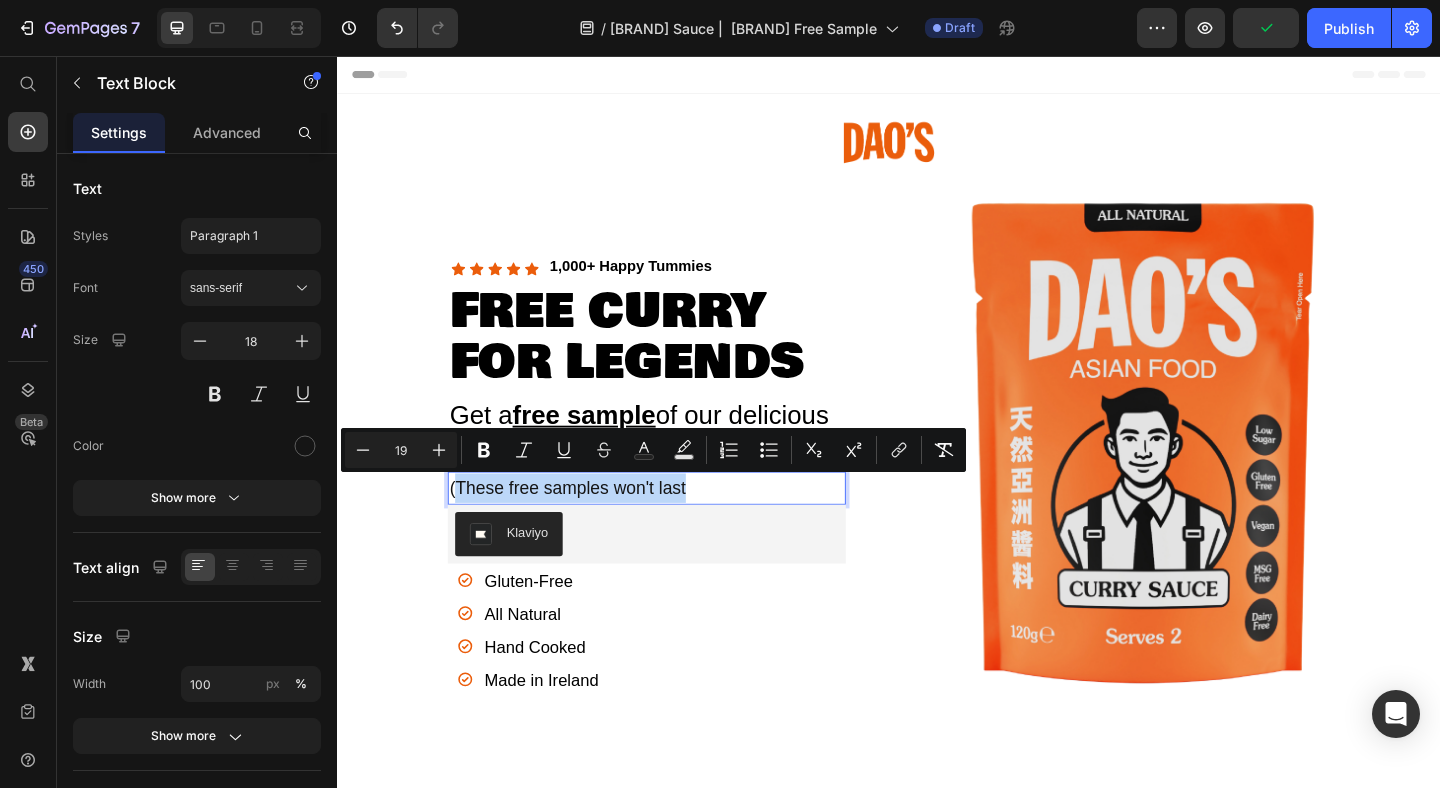 drag, startPoint x: 729, startPoint y: 526, endPoint x: 469, endPoint y: 525, distance: 260.00192 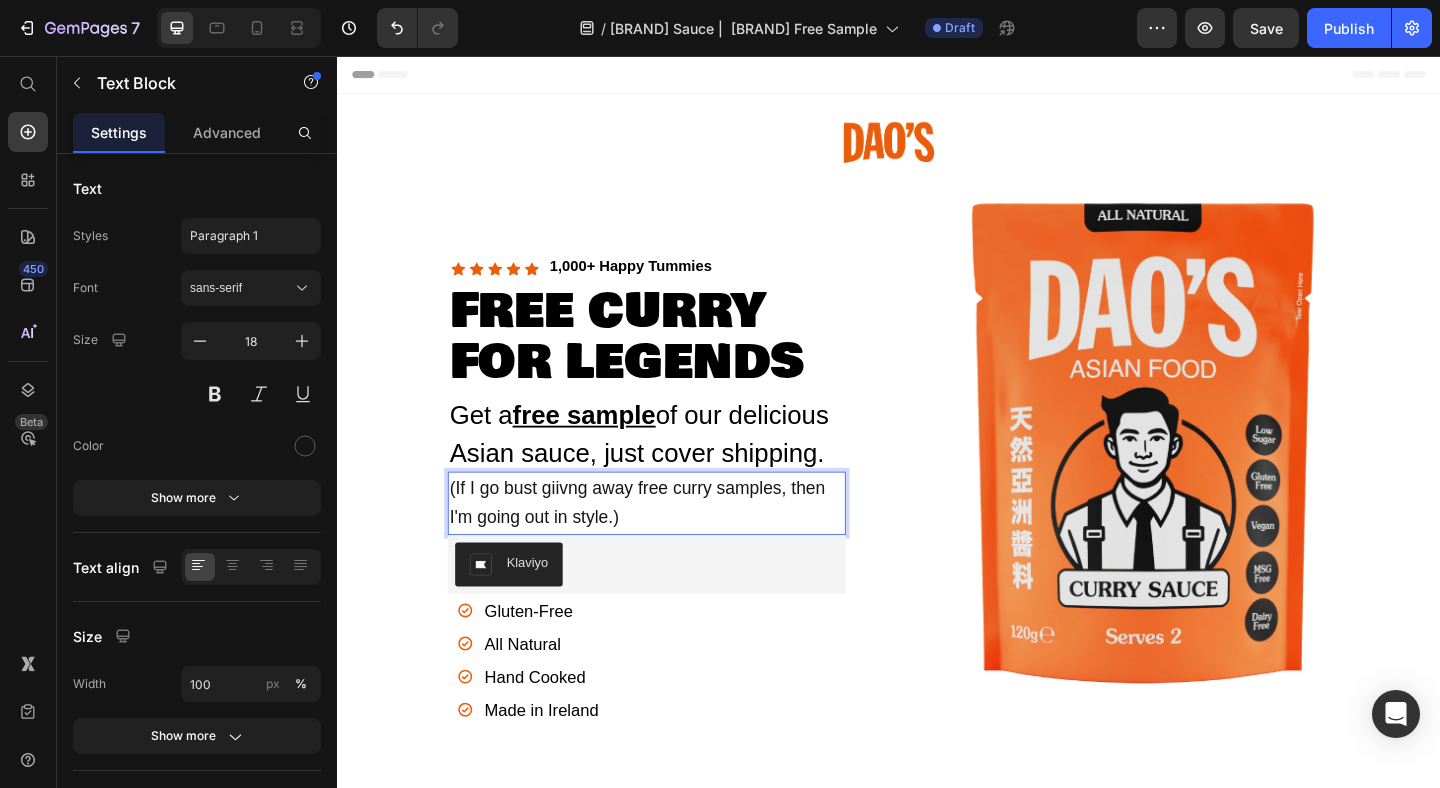 click on "(If I go bust giivng away free curry samples, then I'm going out in style.)" at bounding box center (663, 541) 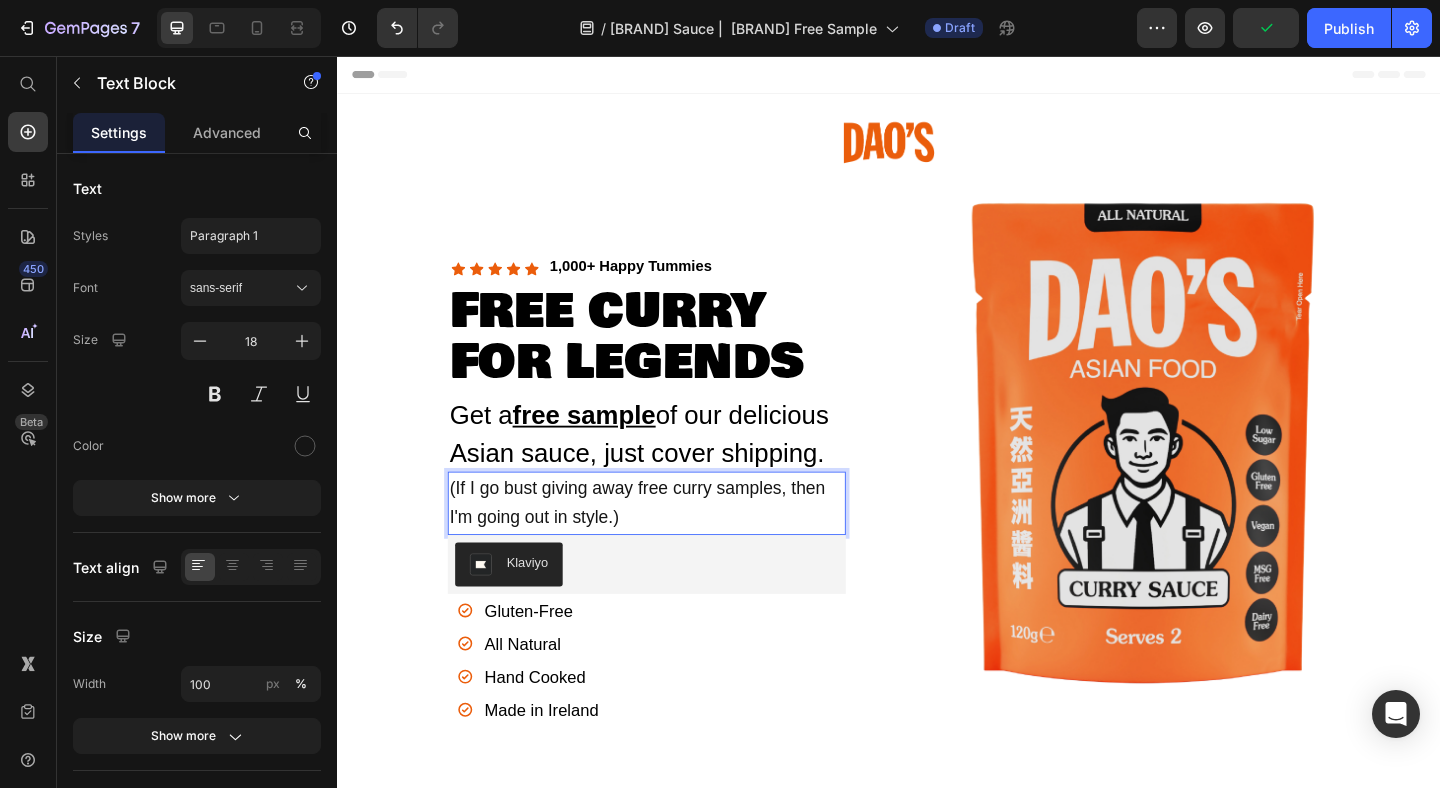 click on "(If I go bust giving away free curry samples, then I'm going out in style.)" at bounding box center [663, 541] 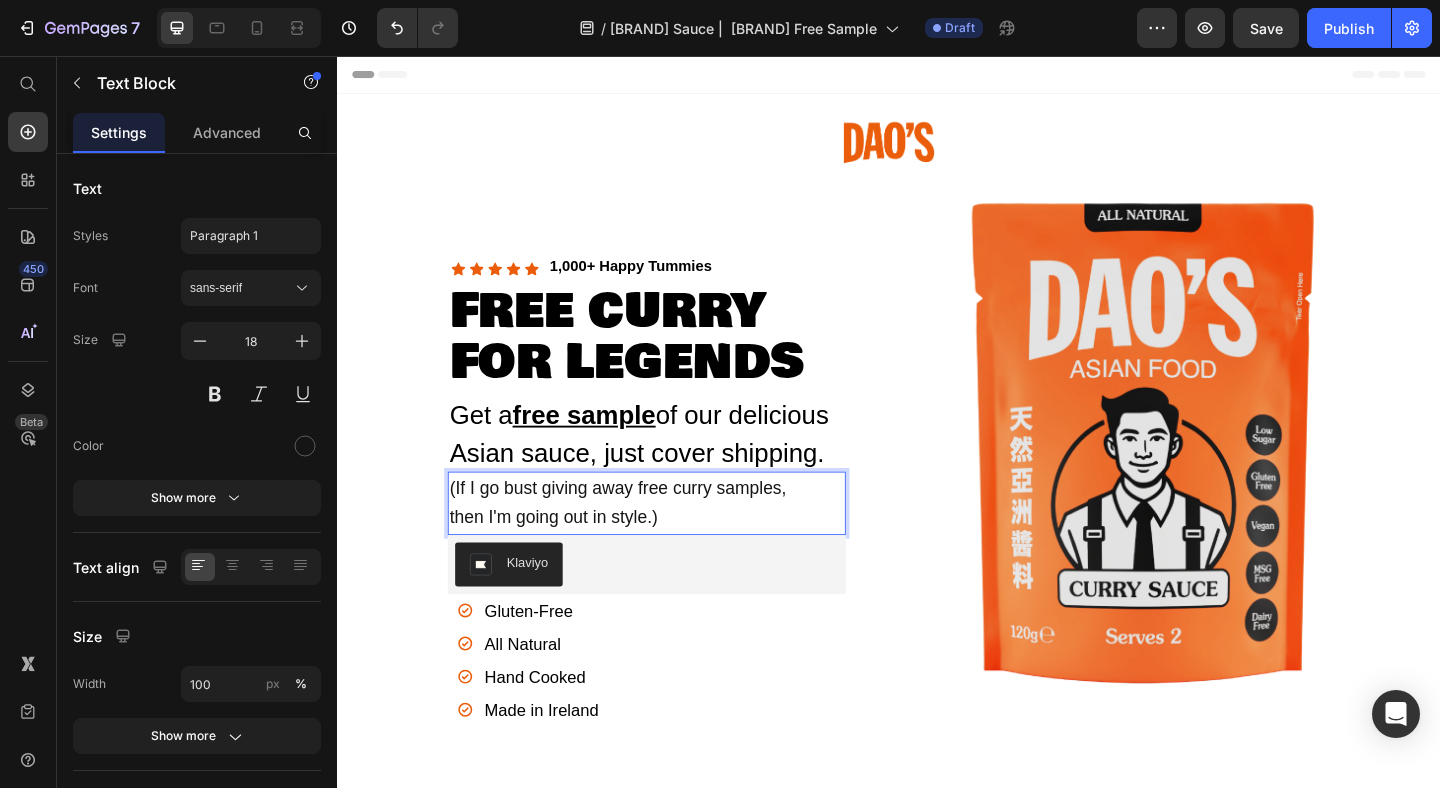 click on "then I'm going out in style.)" at bounding box center [572, 557] 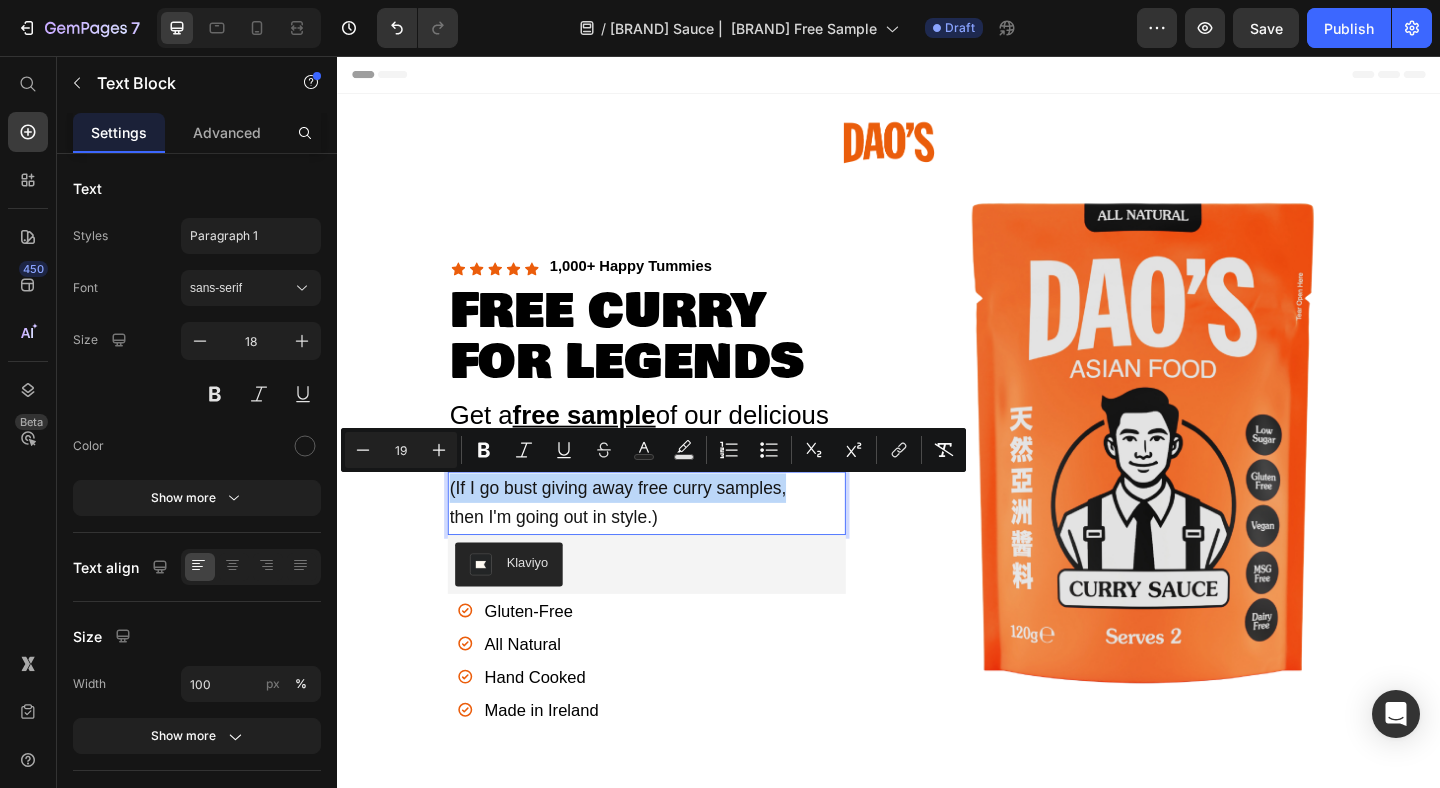 click on "then I'm going out in style.)" at bounding box center [572, 557] 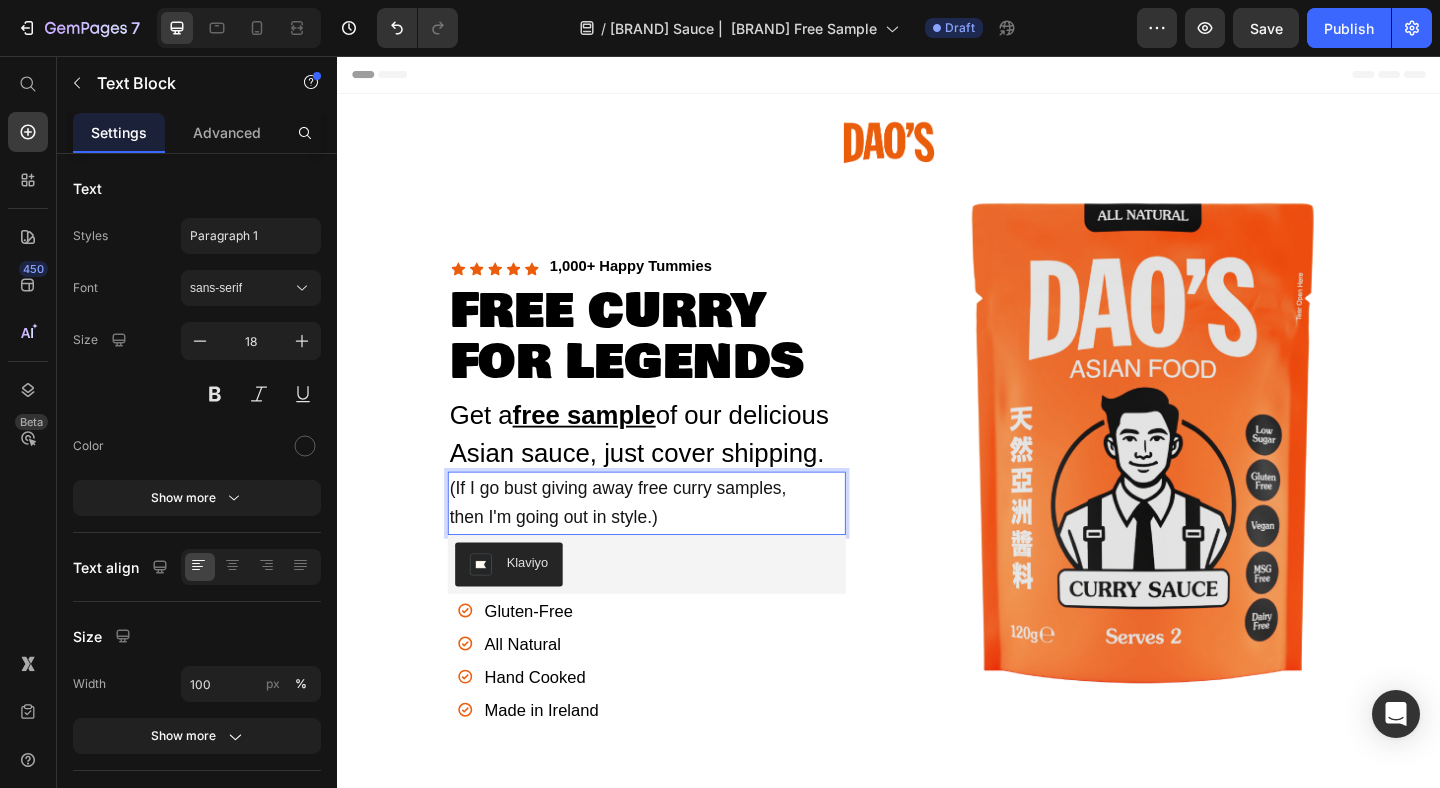 click on "then I'm going out in style.)" at bounding box center [673, 558] 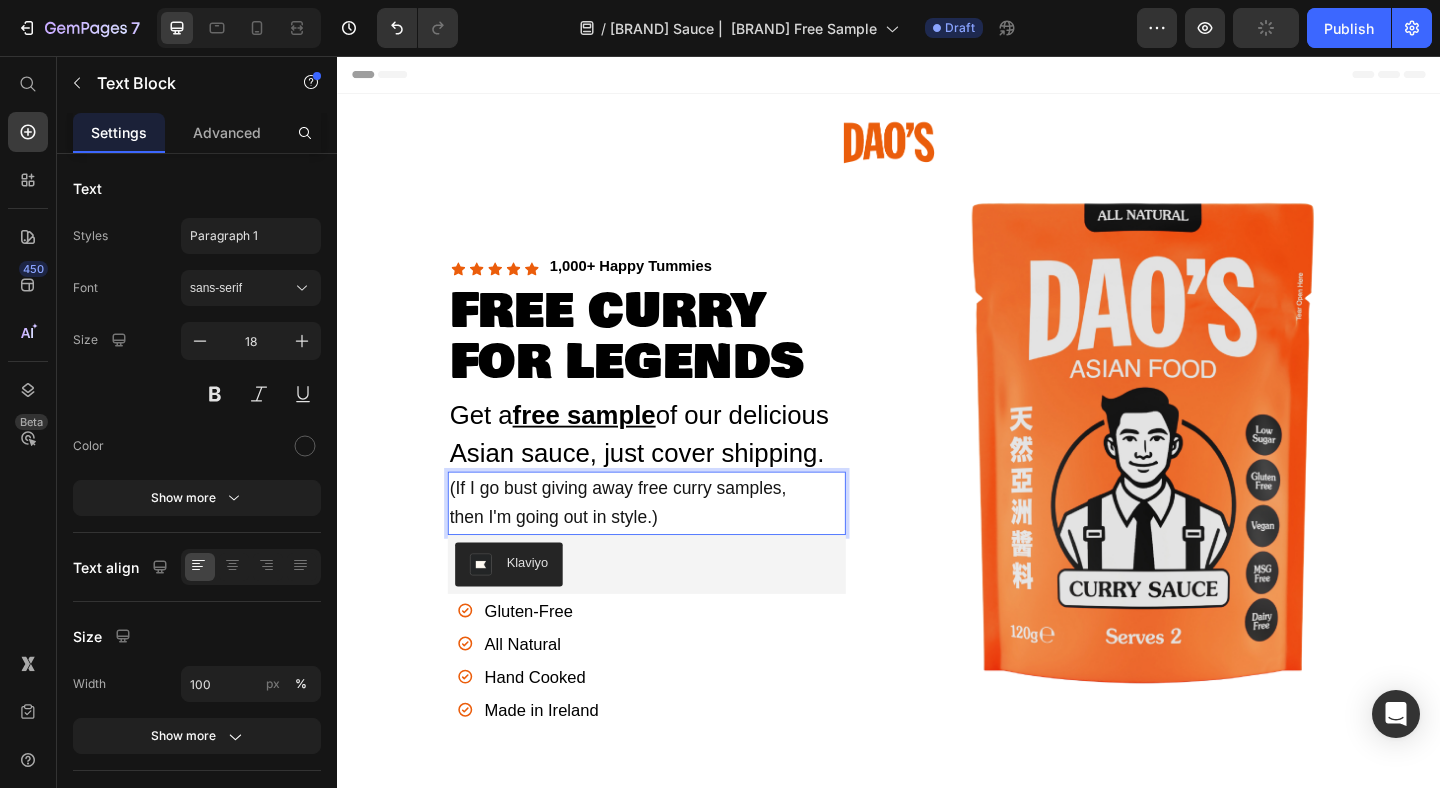 click on "(If I go bust giving away free curry samples," at bounding box center (642, 525) 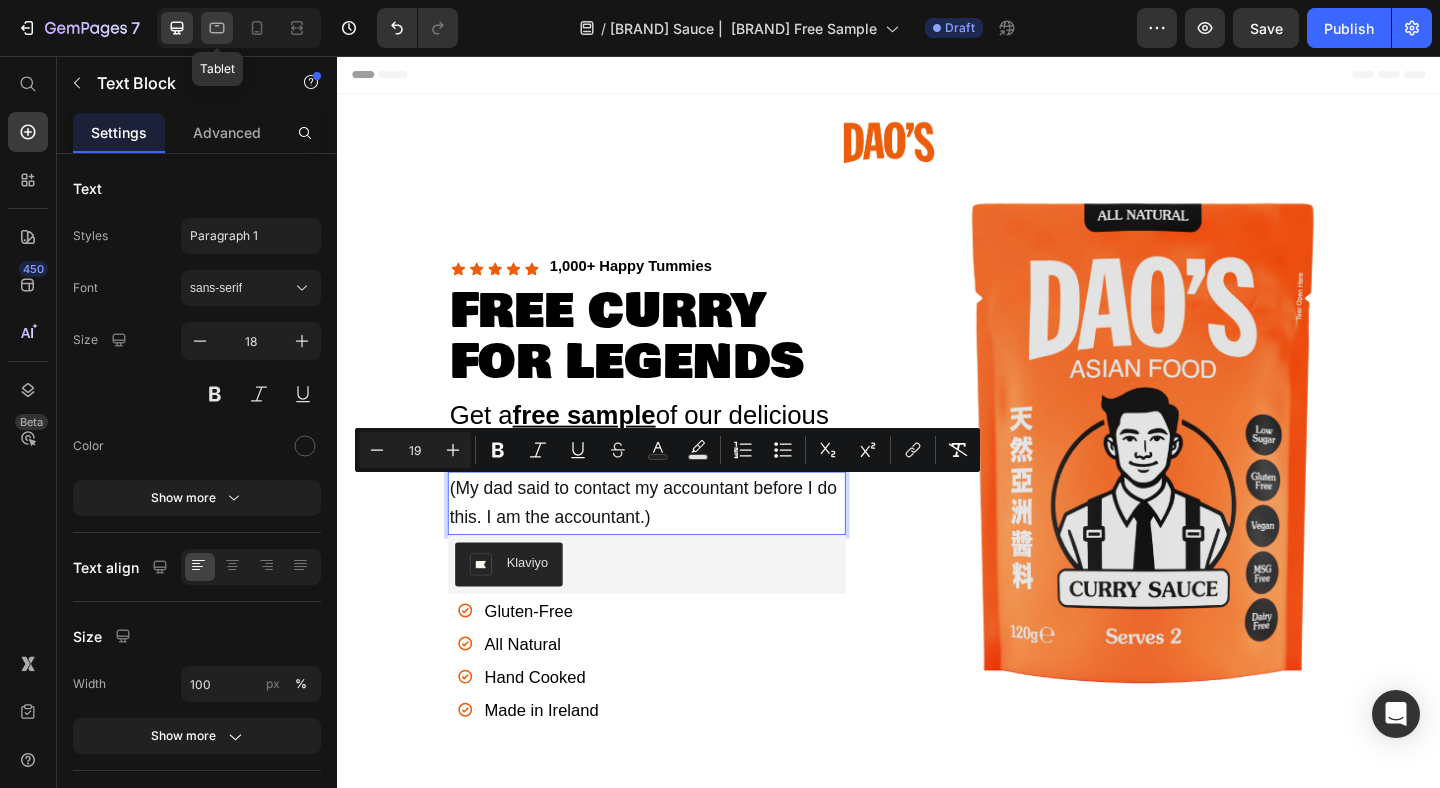 click 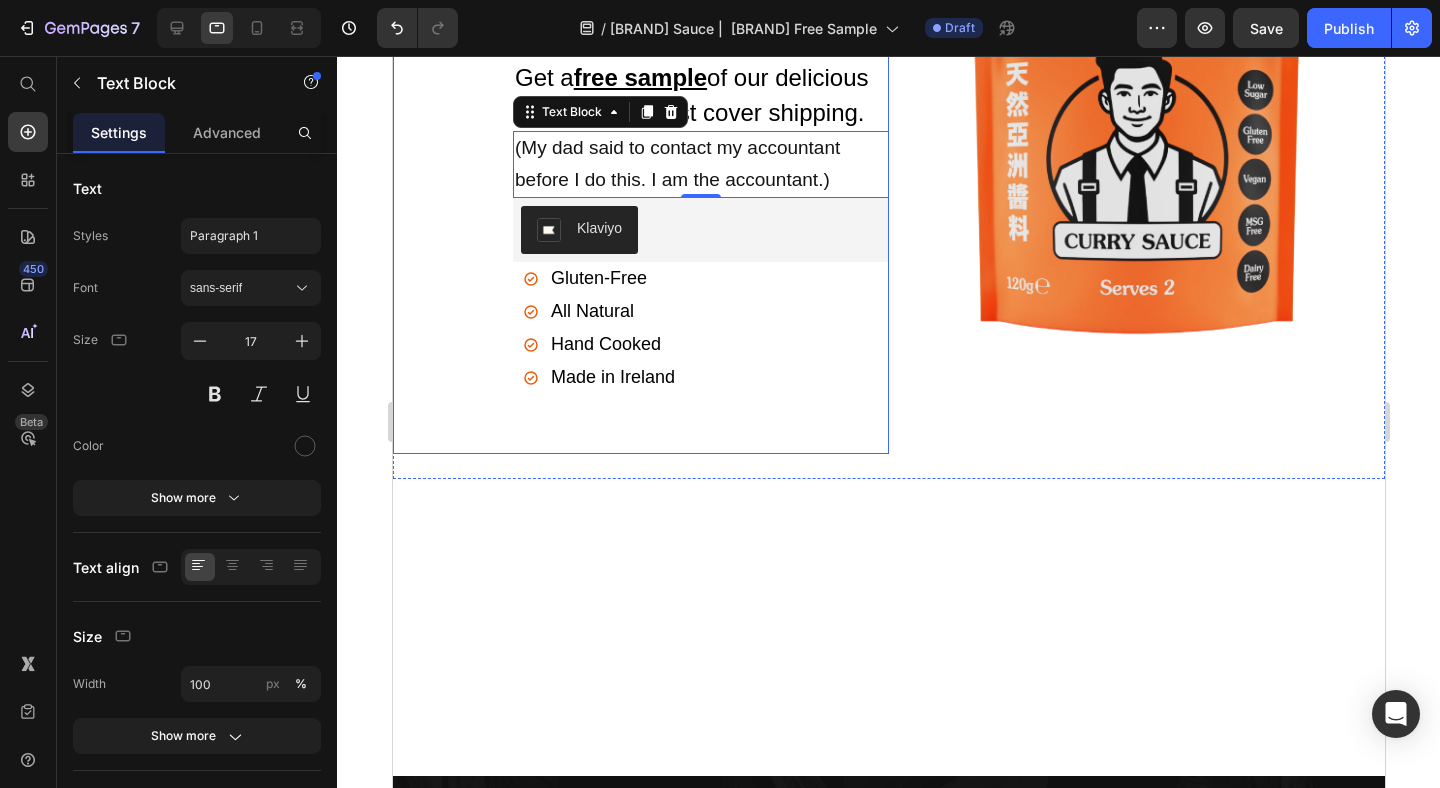 scroll, scrollTop: 348, scrollLeft: 0, axis: vertical 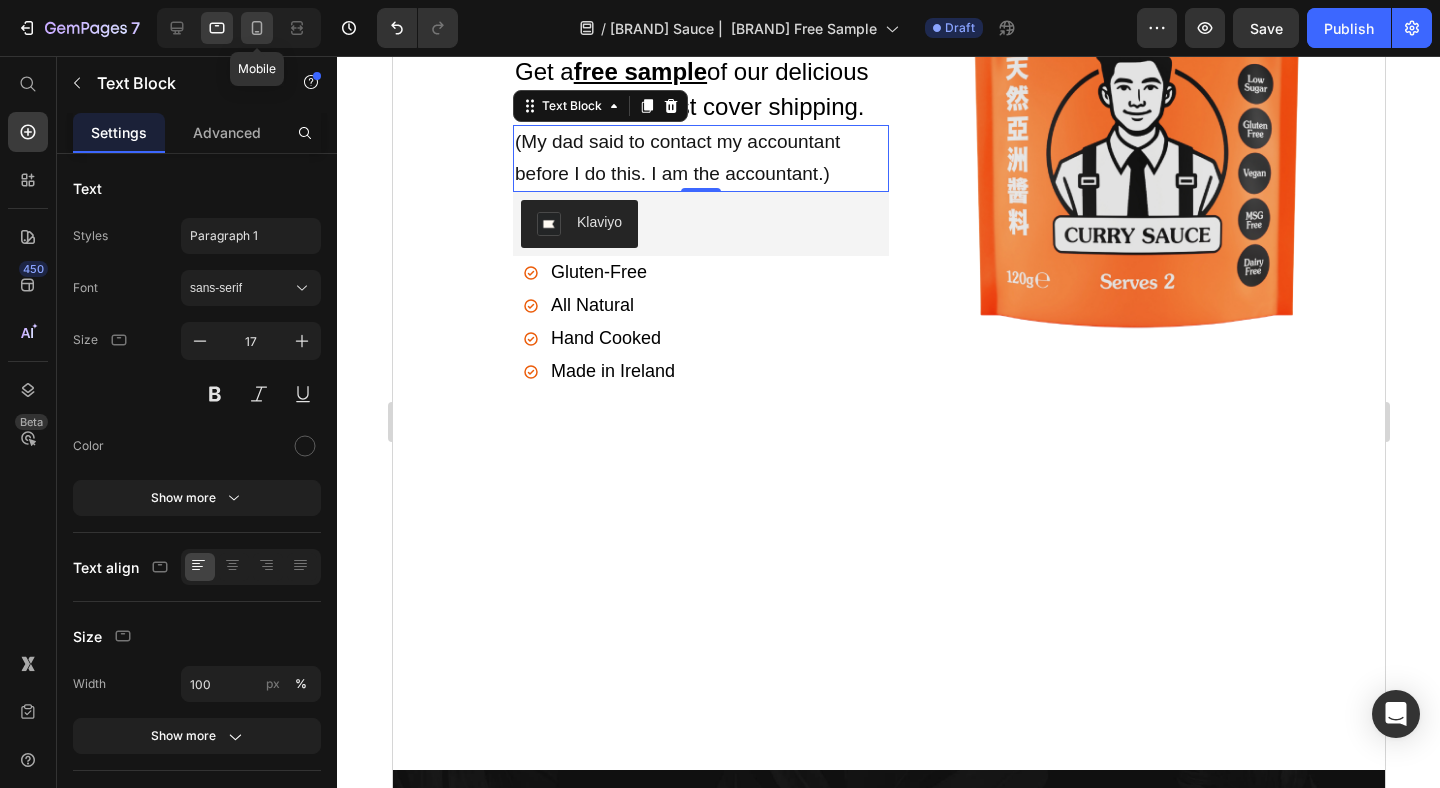 click 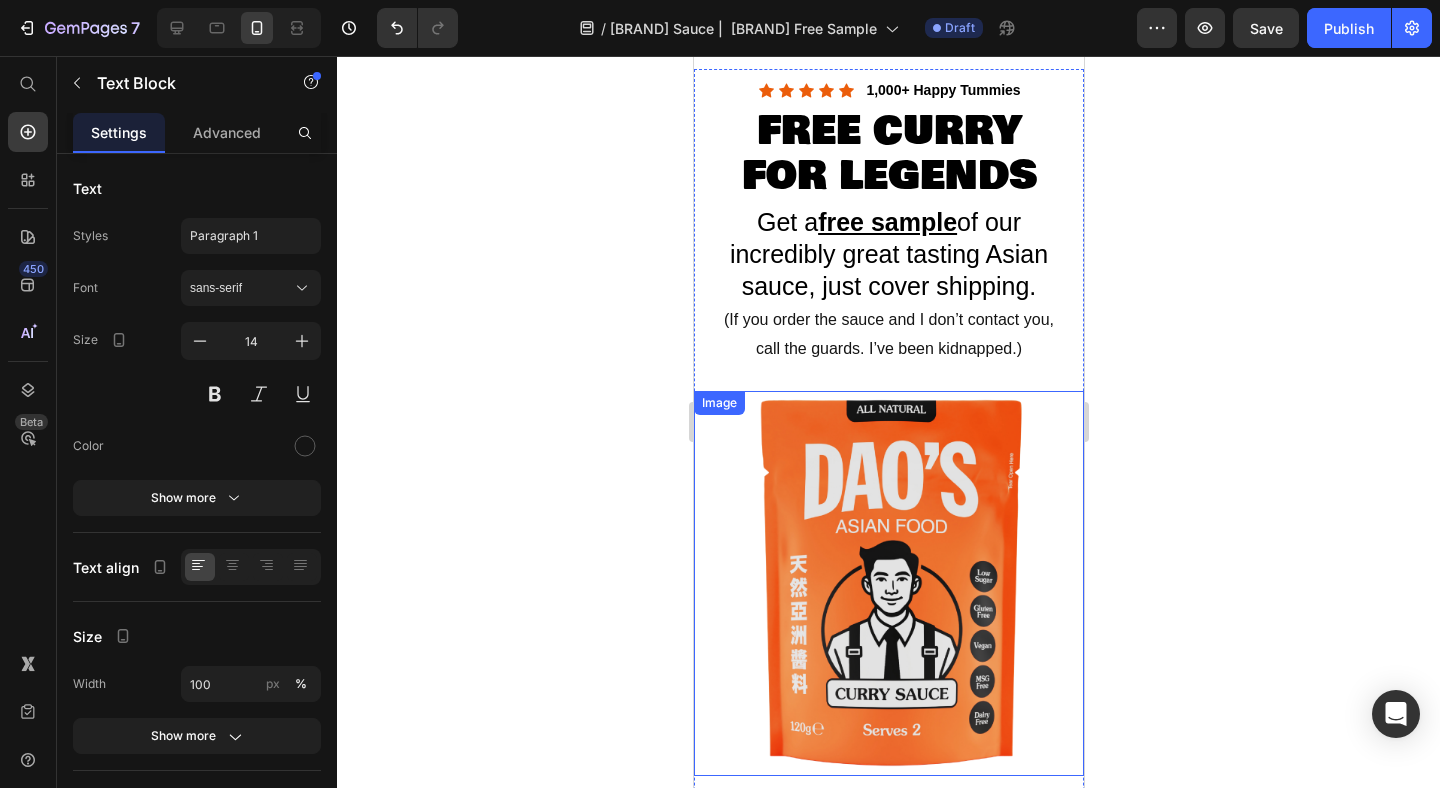 scroll, scrollTop: 82, scrollLeft: 0, axis: vertical 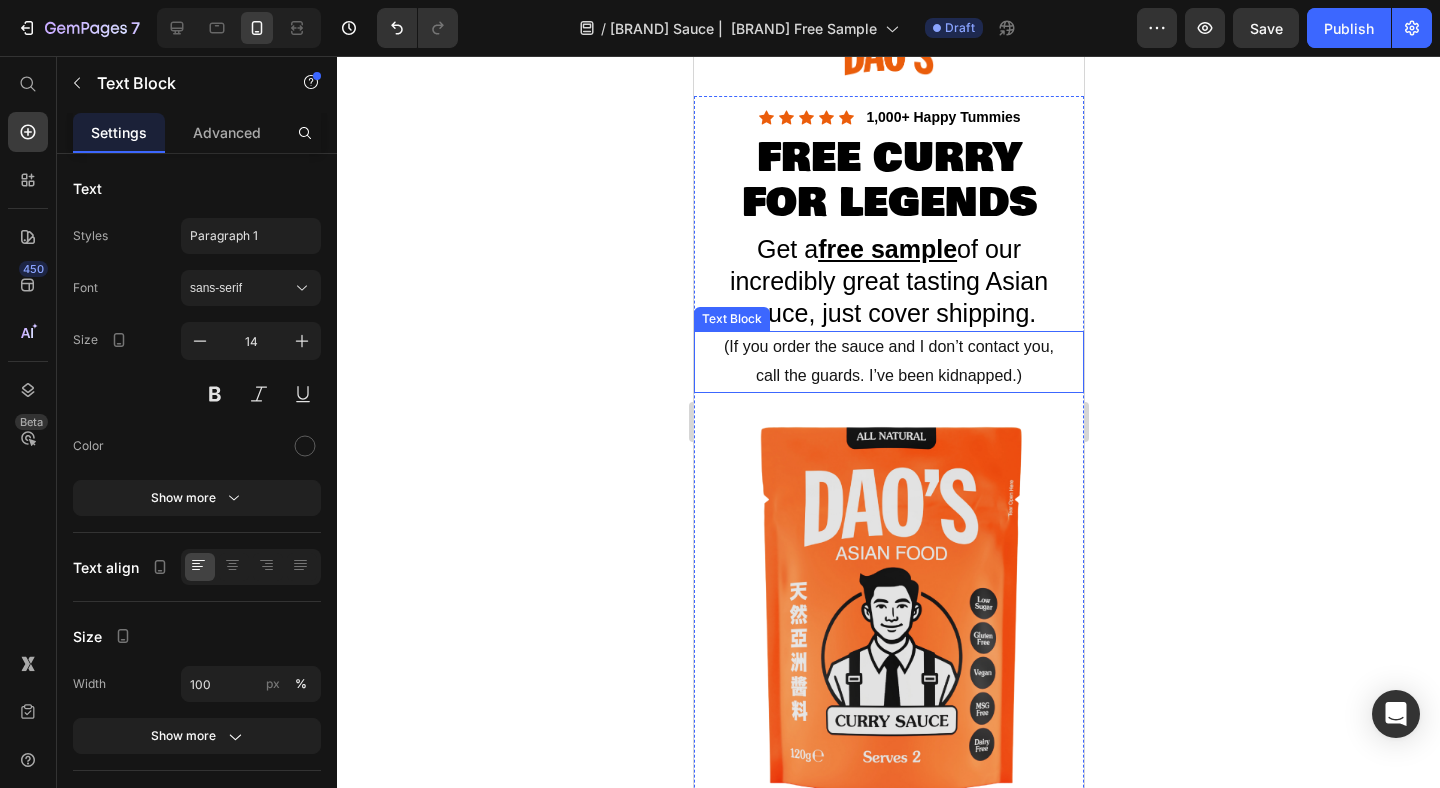 click on "call the guards. I’ve been kidnapped.)" at bounding box center (888, 375) 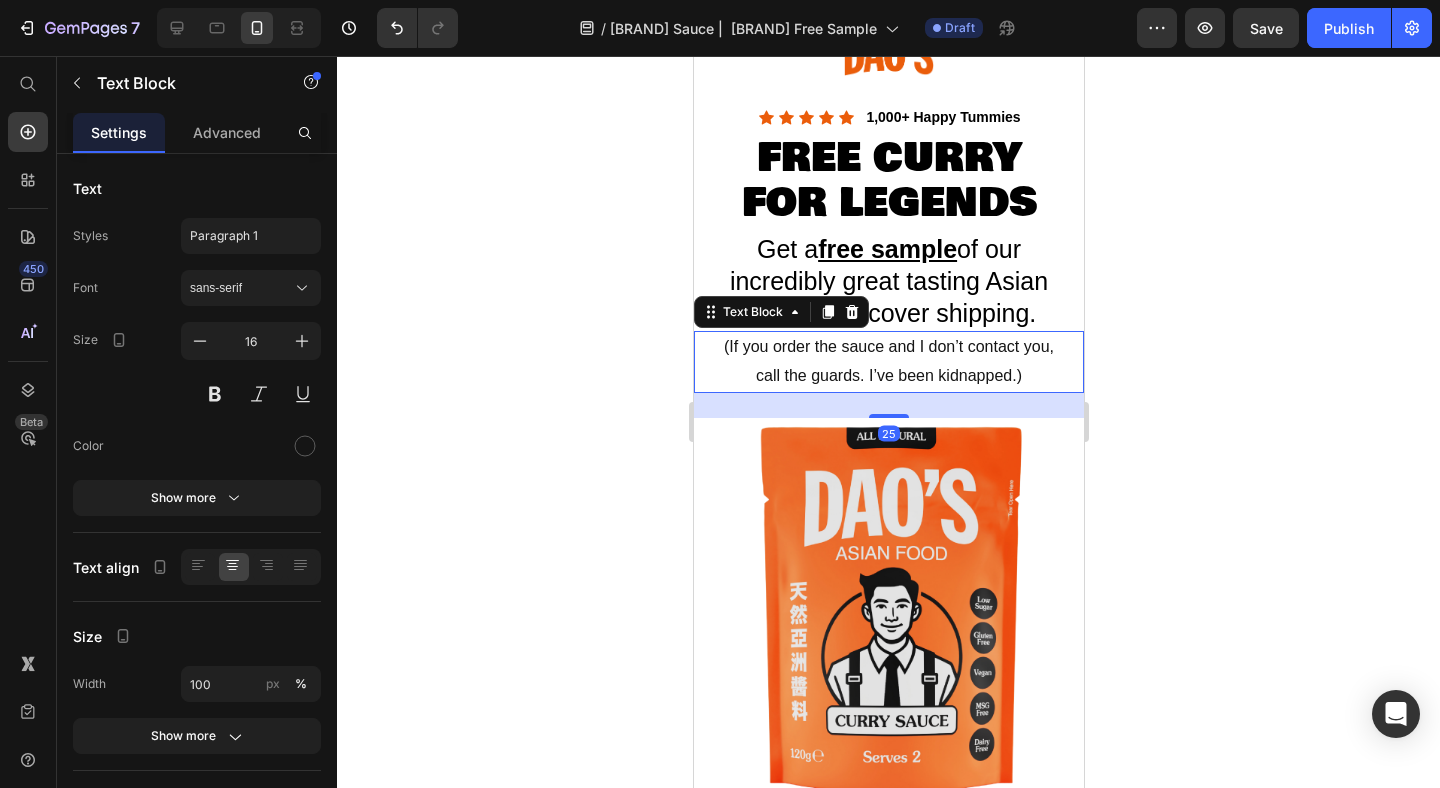 click on "call the guards. I’ve been kidnapped.)" at bounding box center [888, 375] 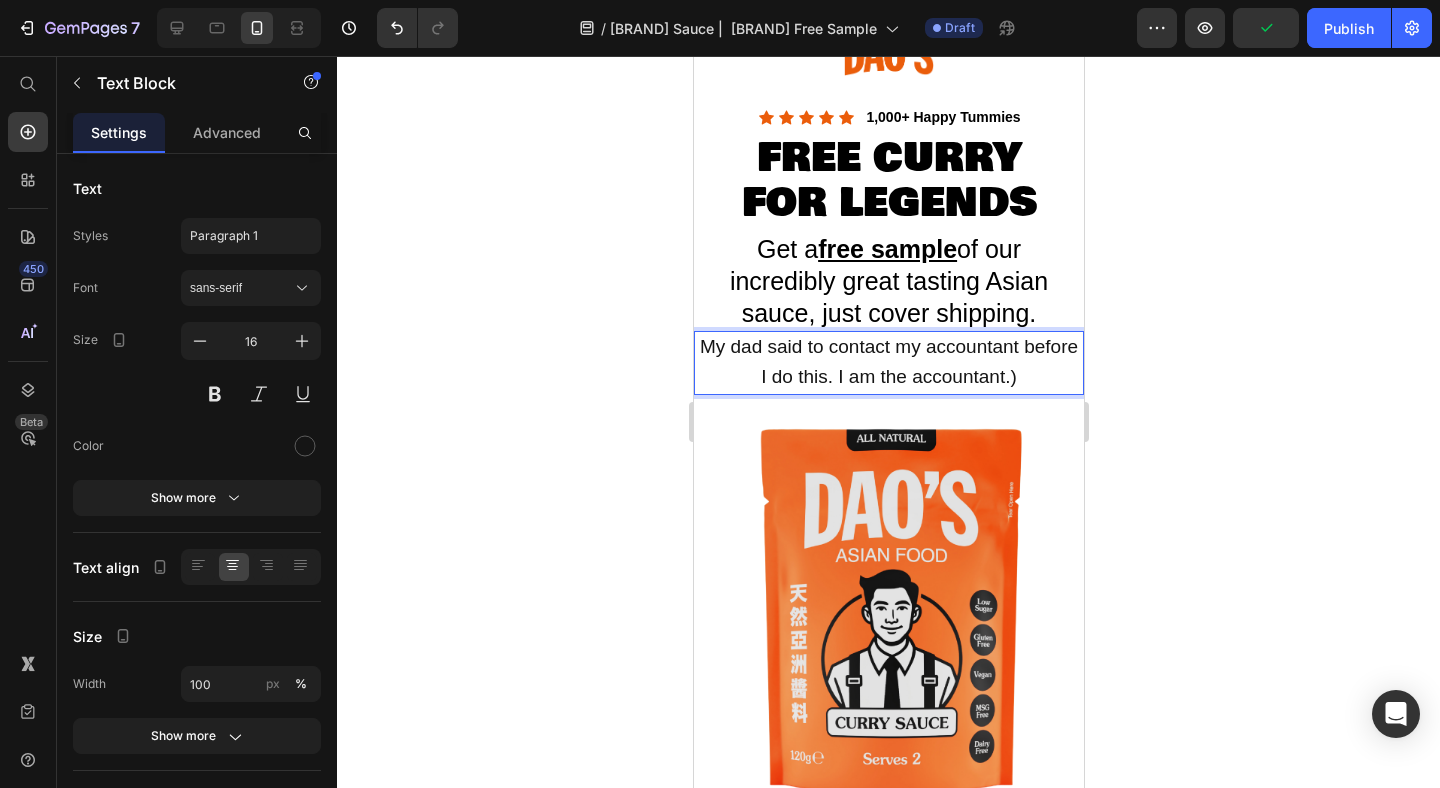 click on "My dad said to contact my accountant before I do this. I am the accountant.)" at bounding box center (888, 361) 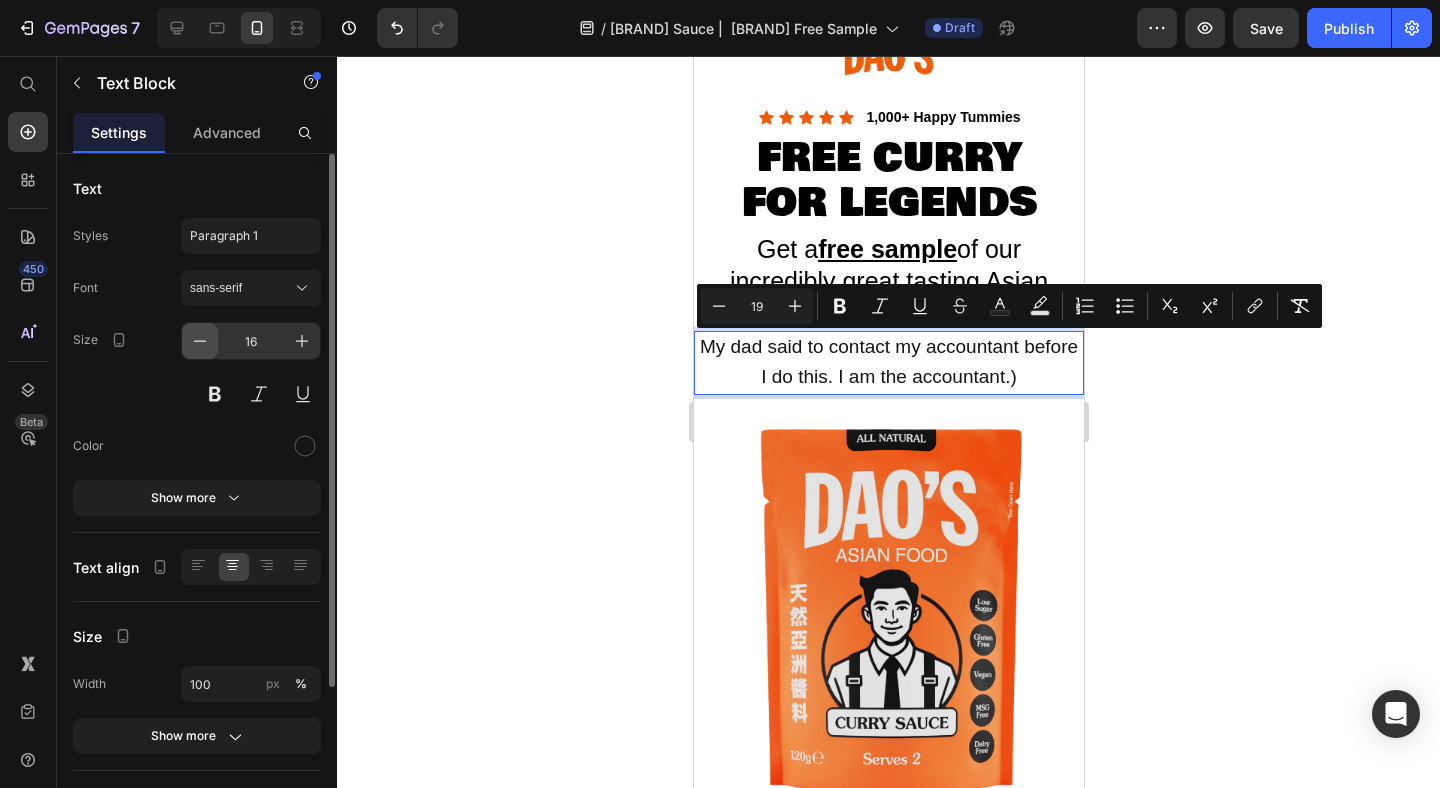click 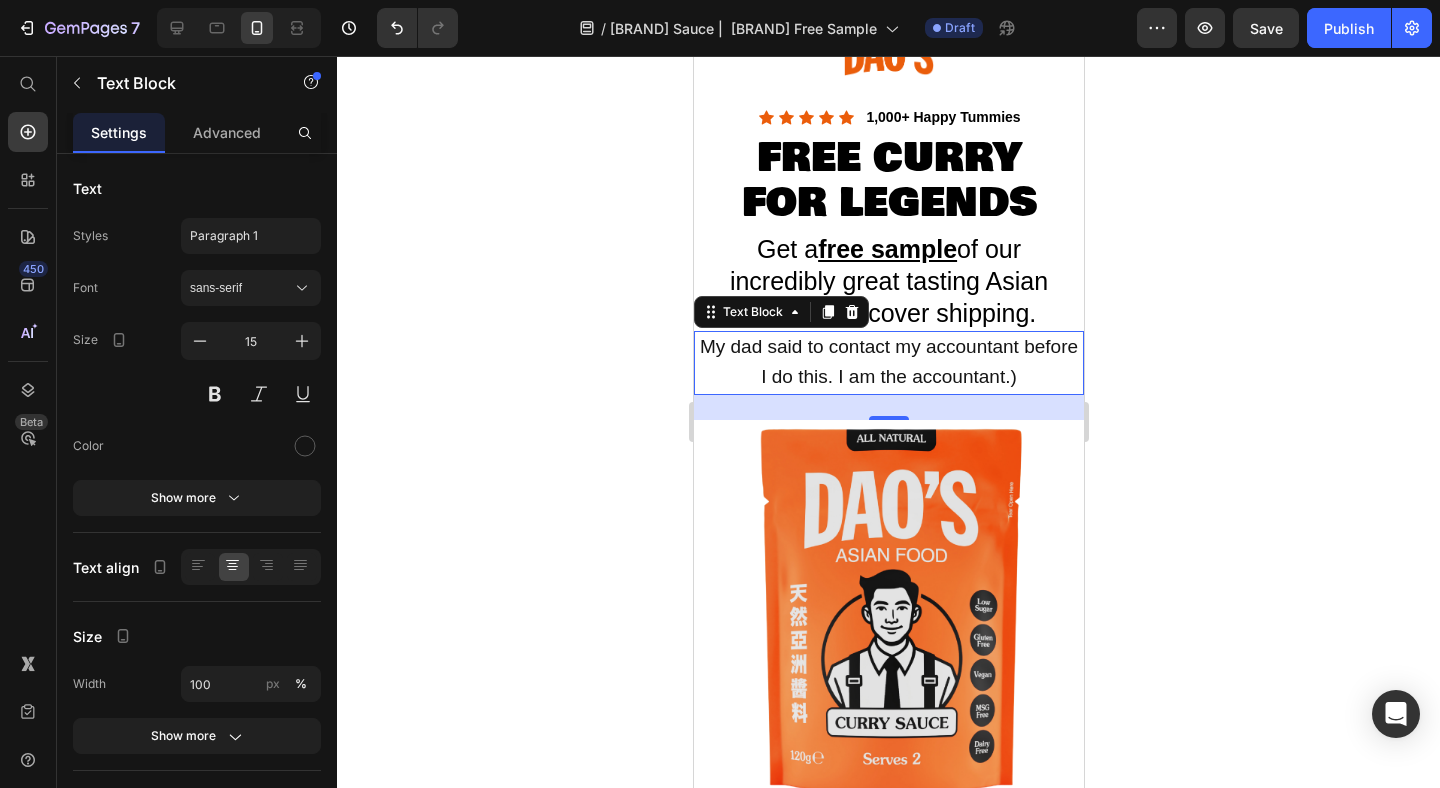 click on "My dad said to contact my accountant before I do this. I am the accountant.)" at bounding box center [888, 363] 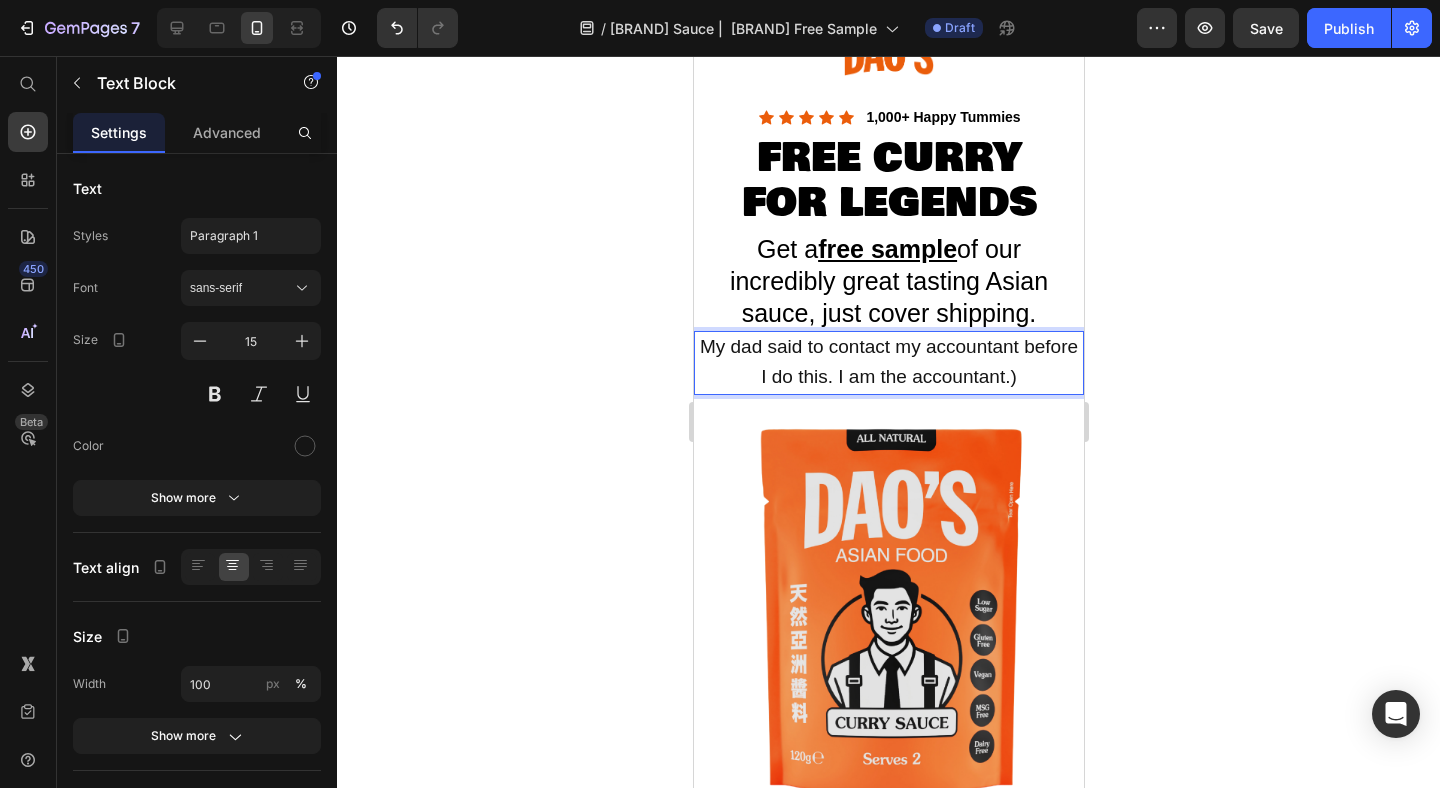 click on "My dad said to contact my accountant before I do this. I am the accountant.)" at bounding box center [888, 363] 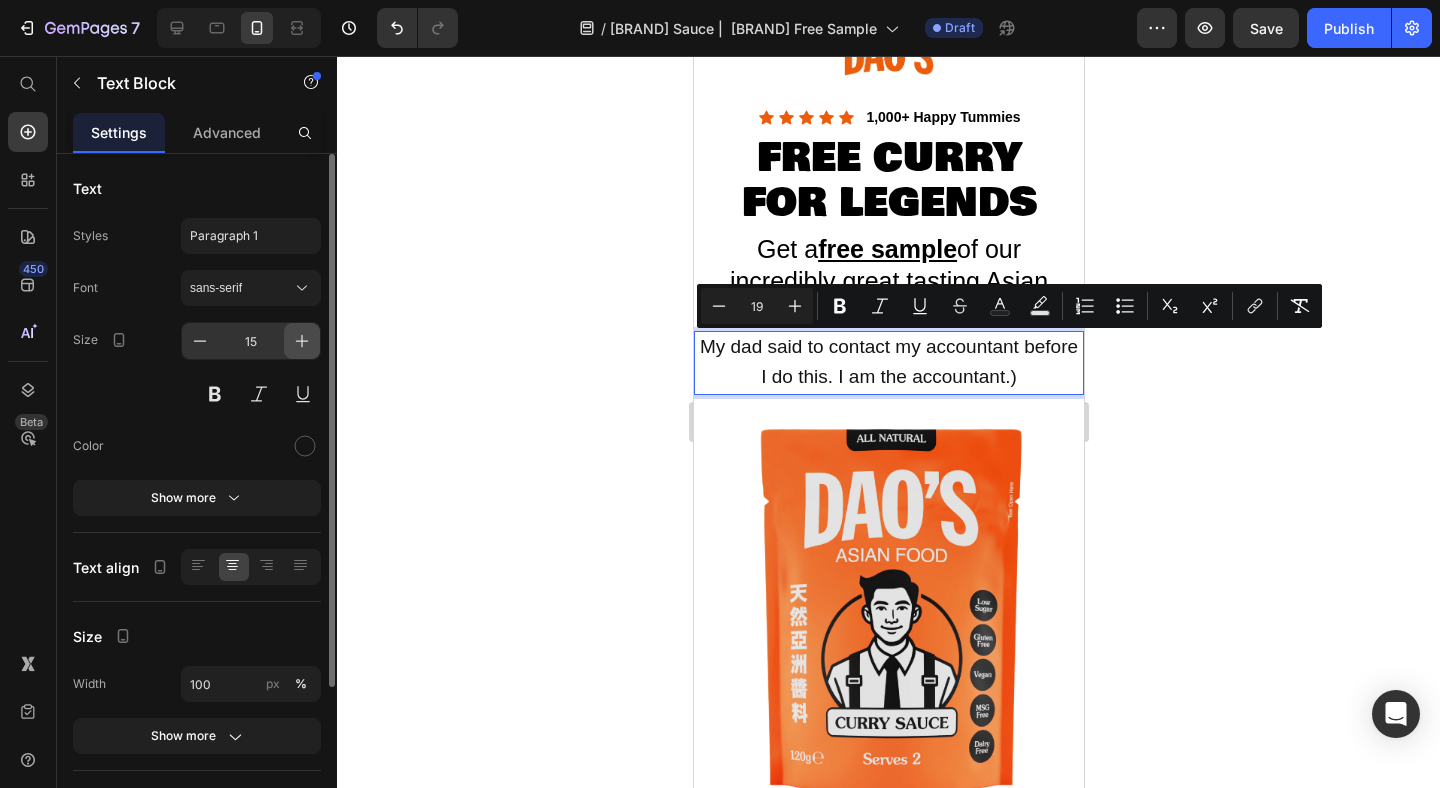 click 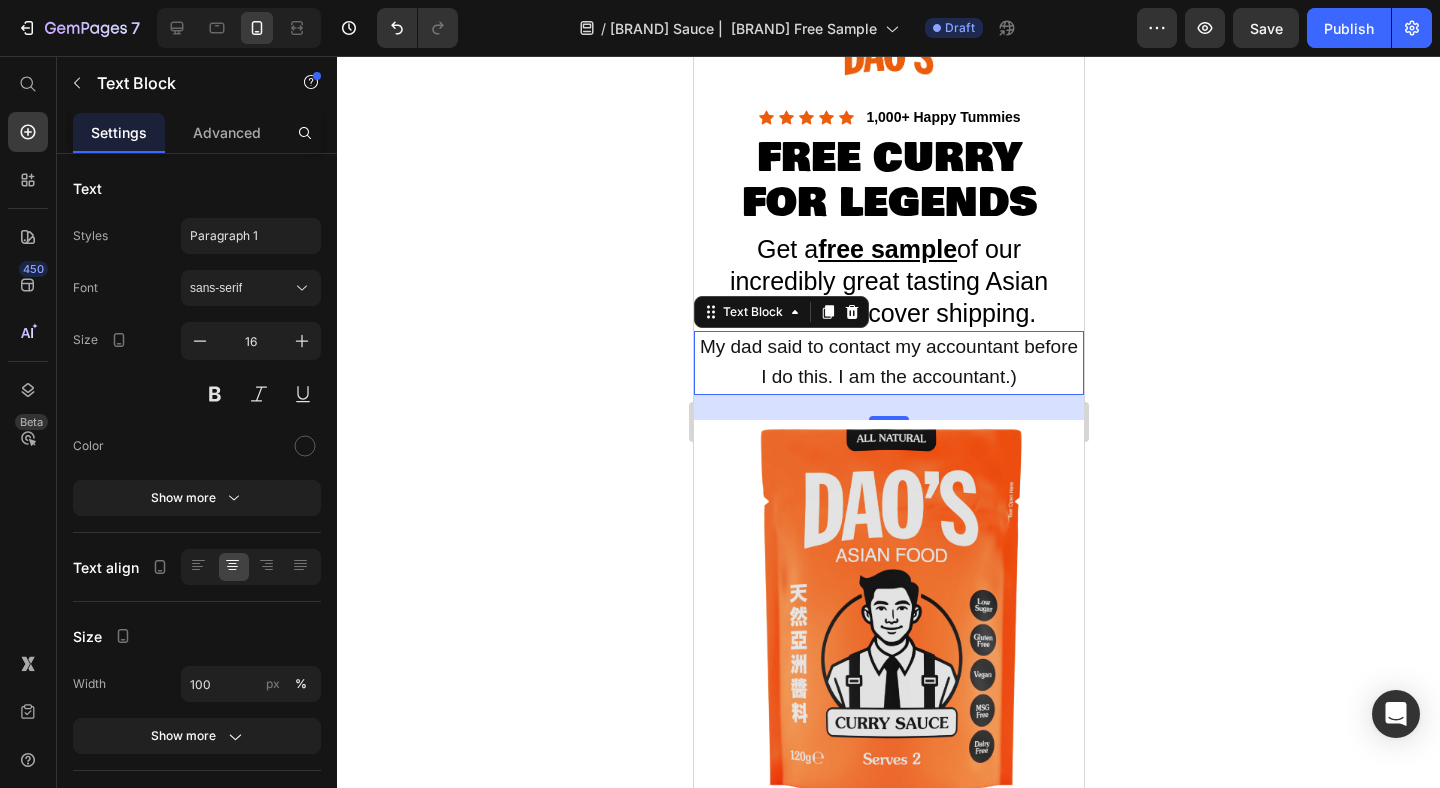 click on "My dad said to contact my accountant before I do this. I am the accountant.)" at bounding box center [888, 363] 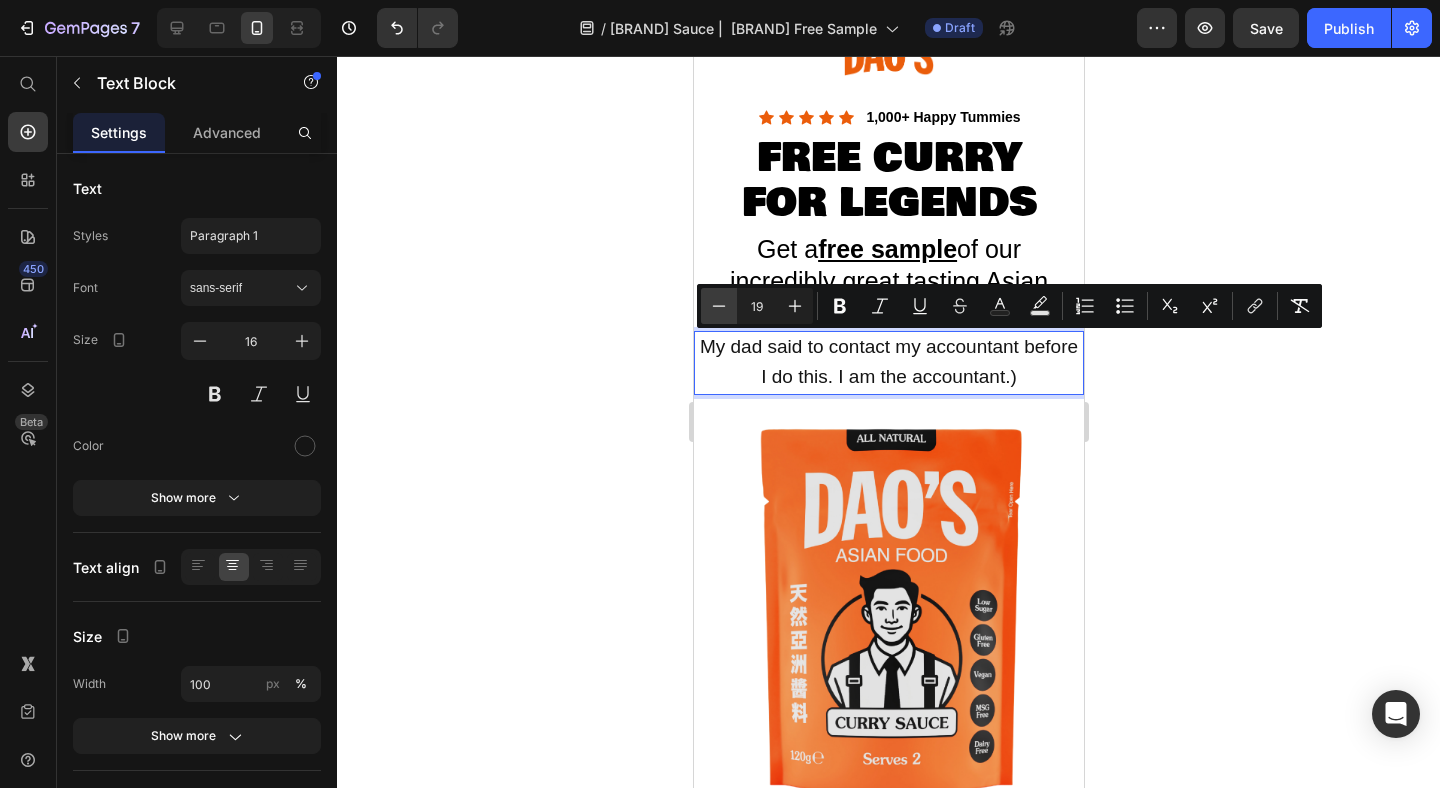 click 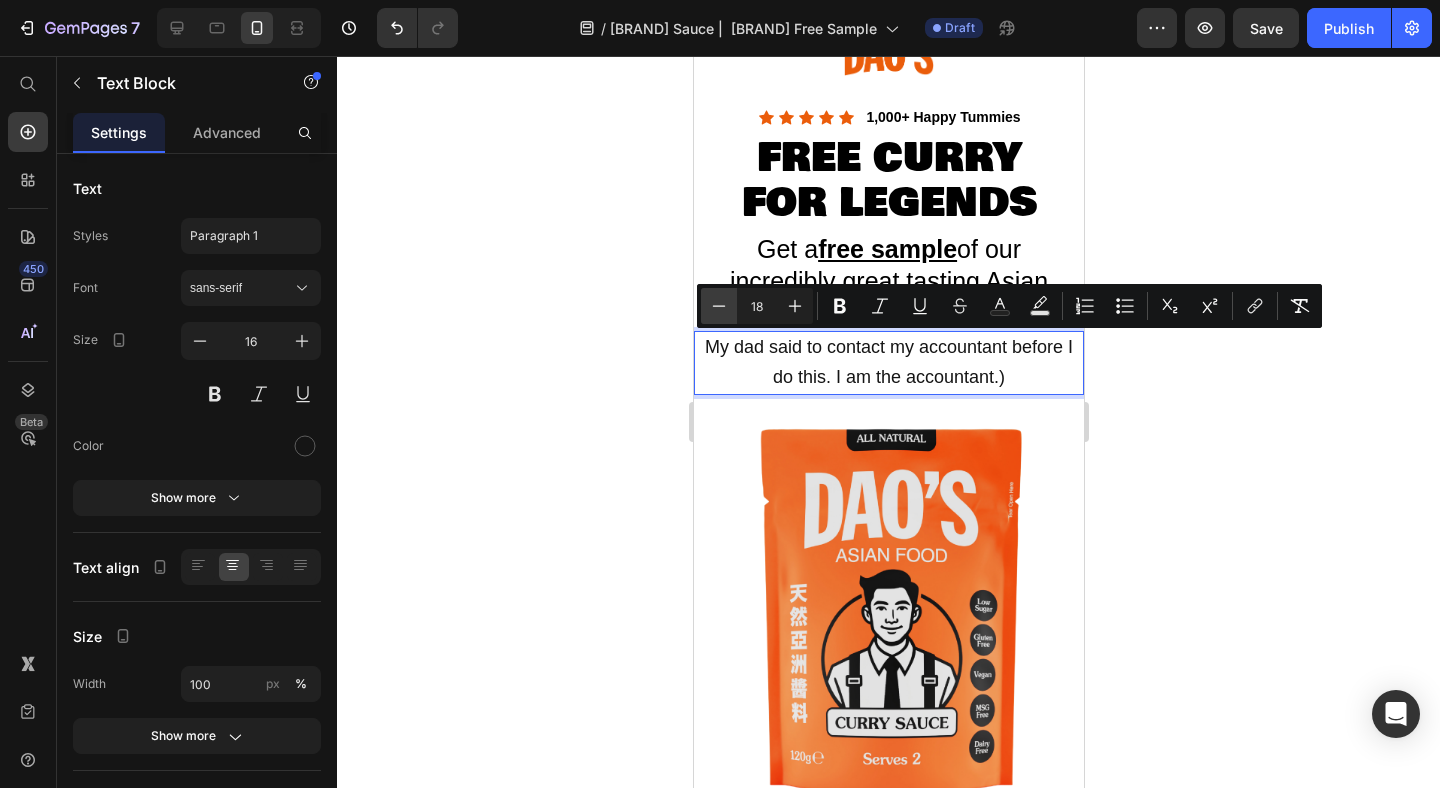 click 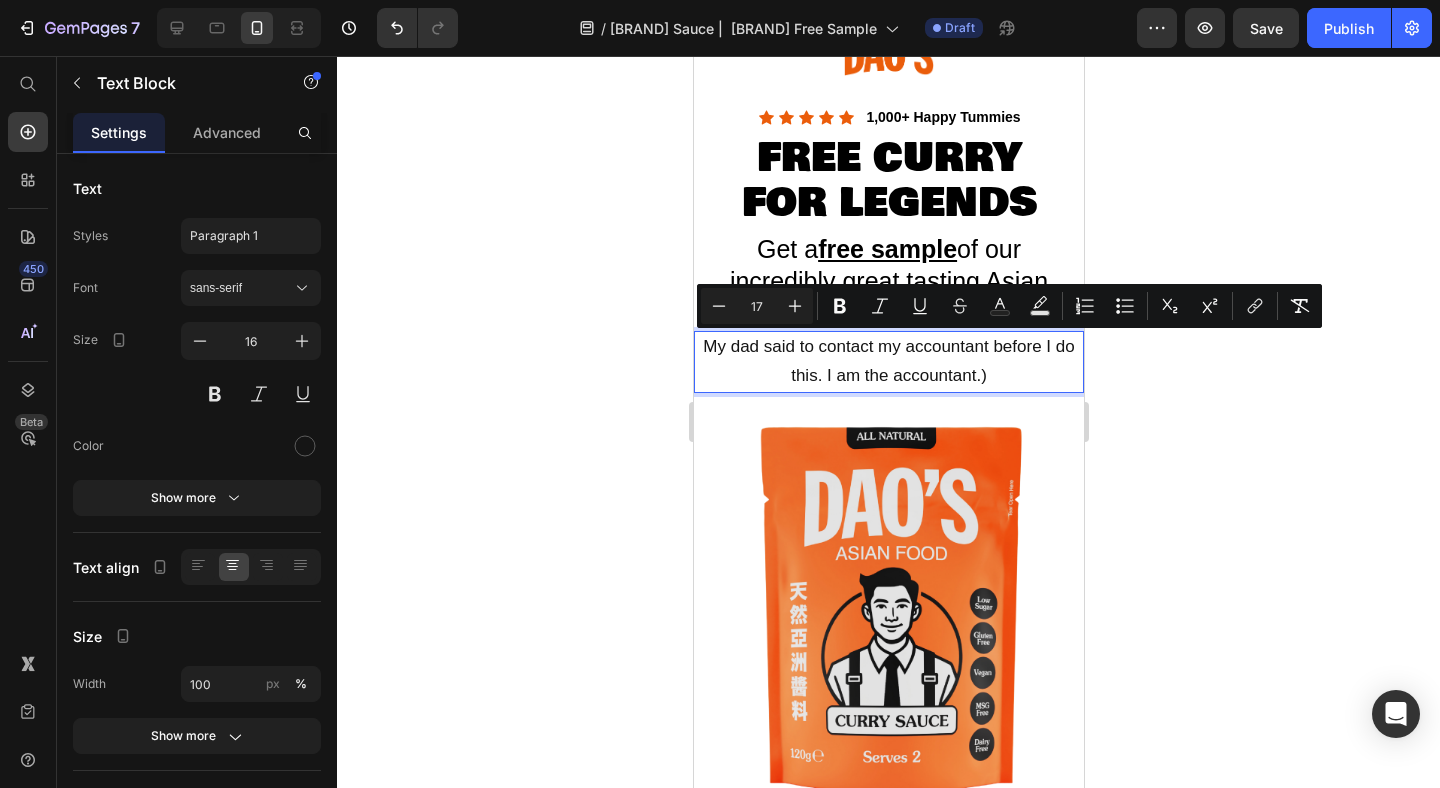 click on "My dad said to contact my accountant before I do this. I am the accountant.)" at bounding box center [887, 361] 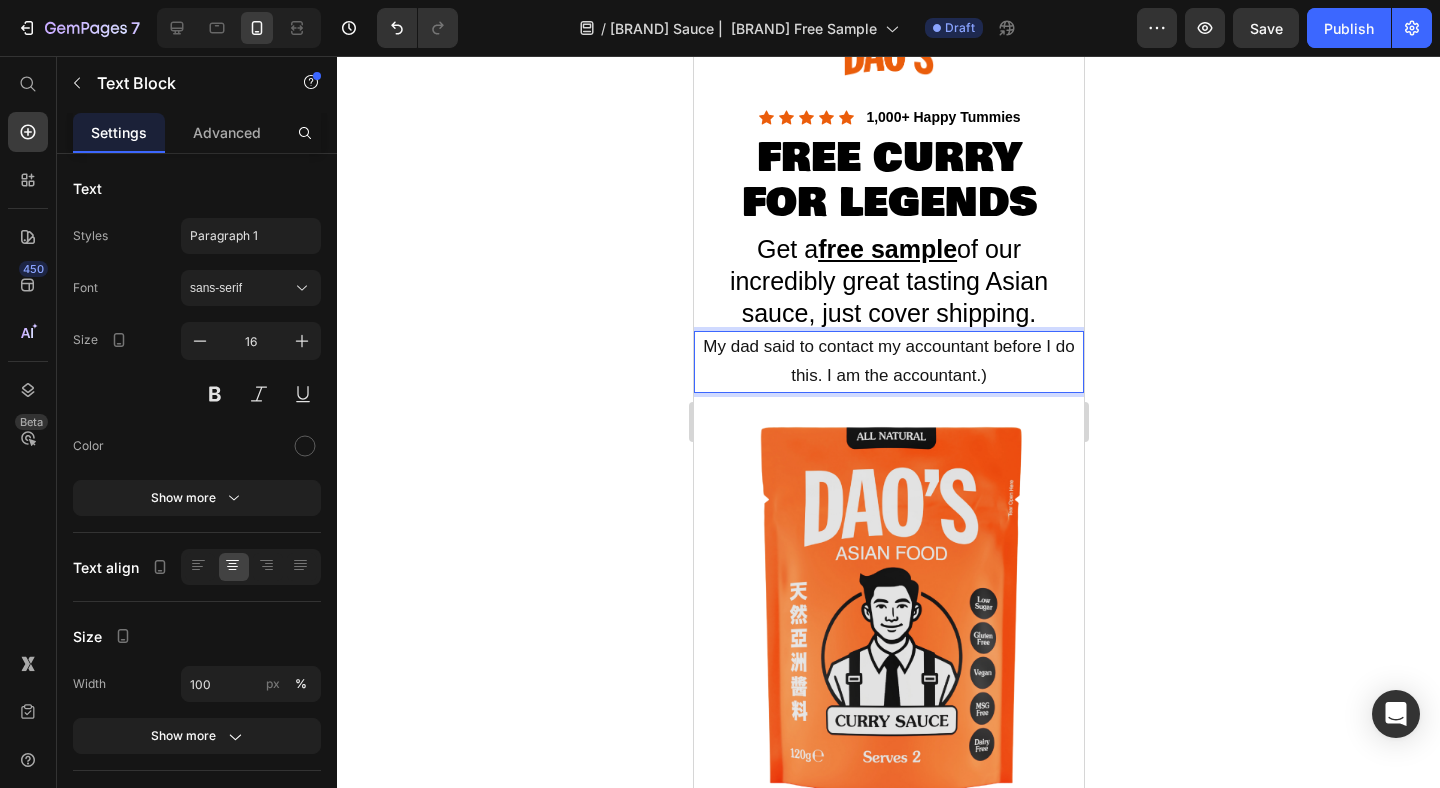 click on "My dad said to contact my accountant before I do this. I am the accountant.)" at bounding box center [887, 361] 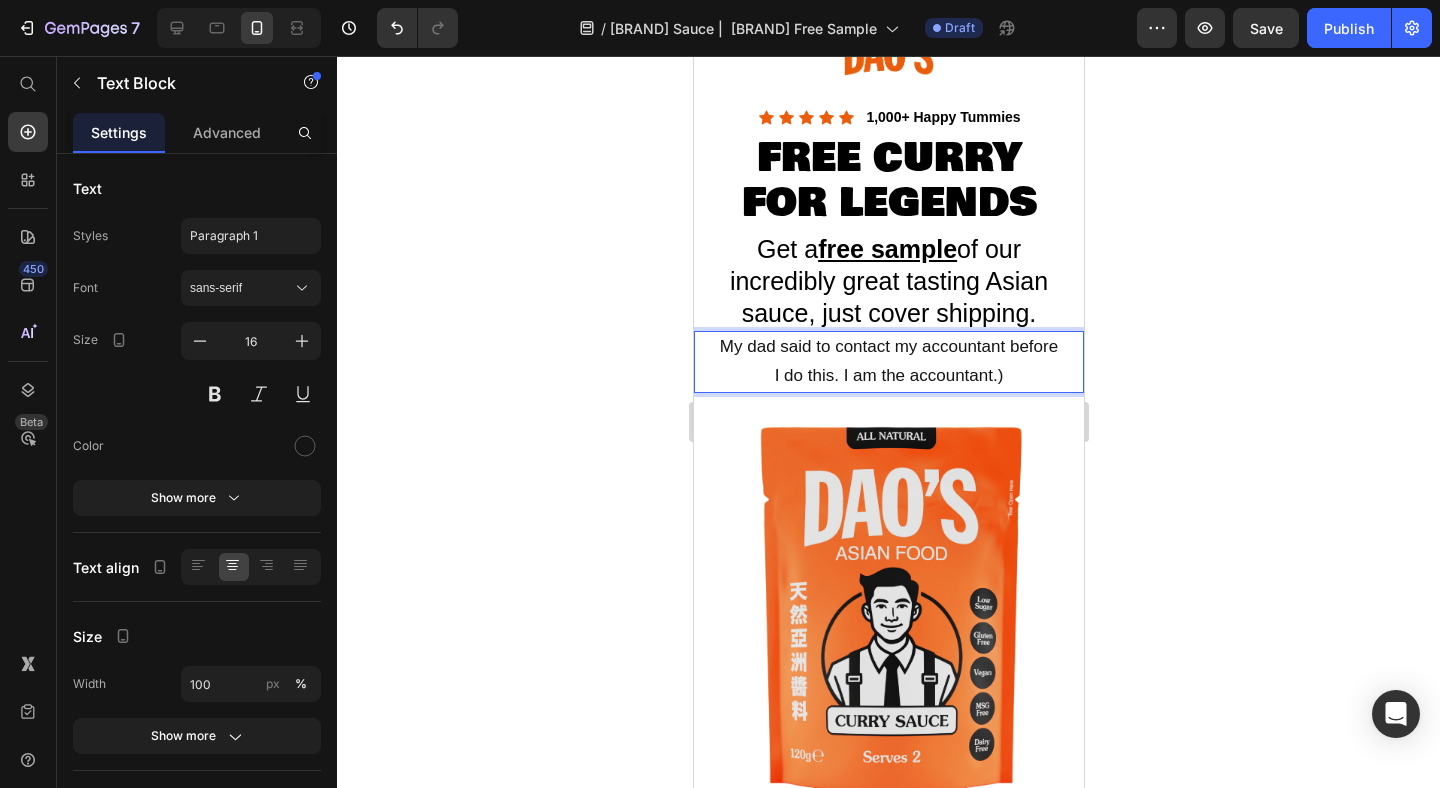 click 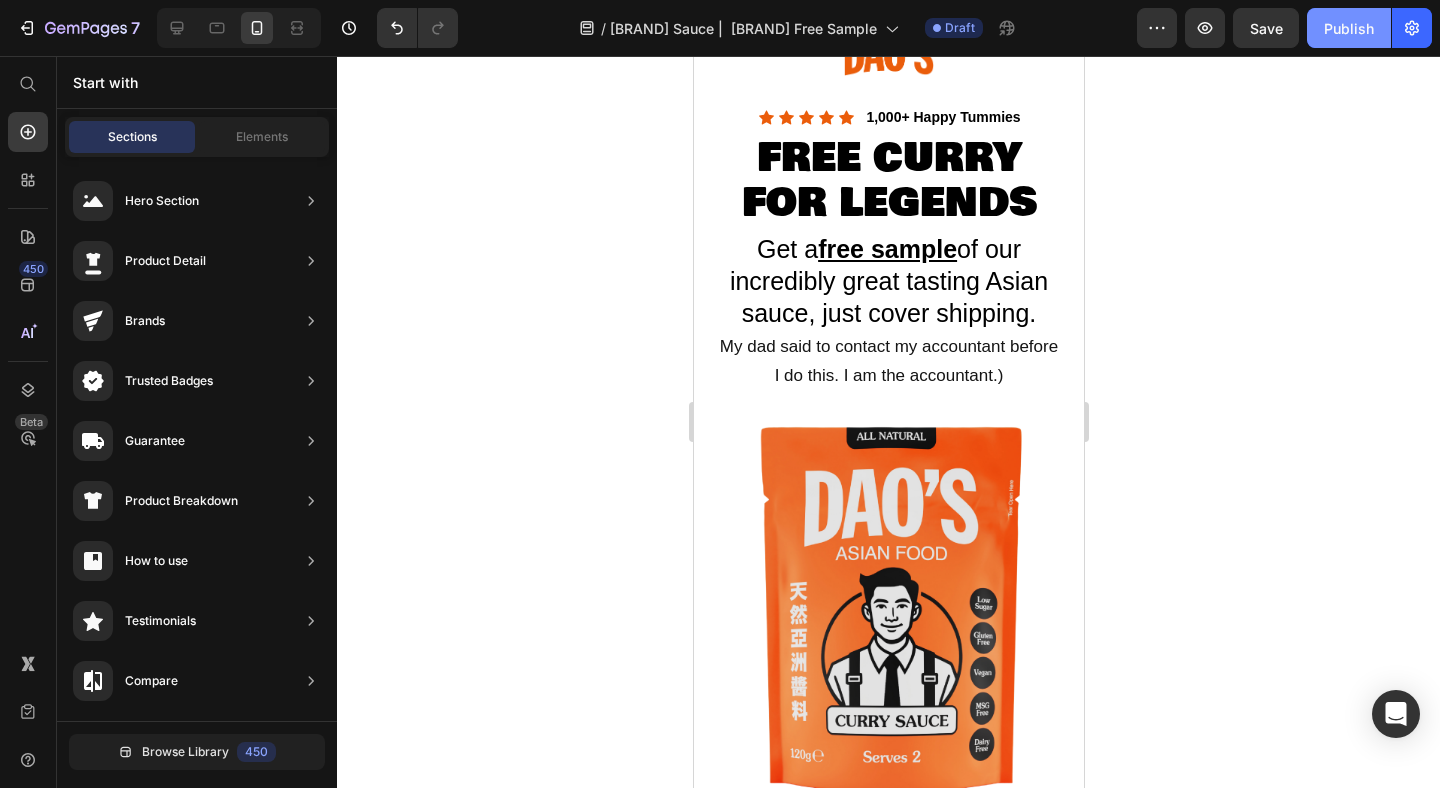 click on "Publish" at bounding box center [1349, 28] 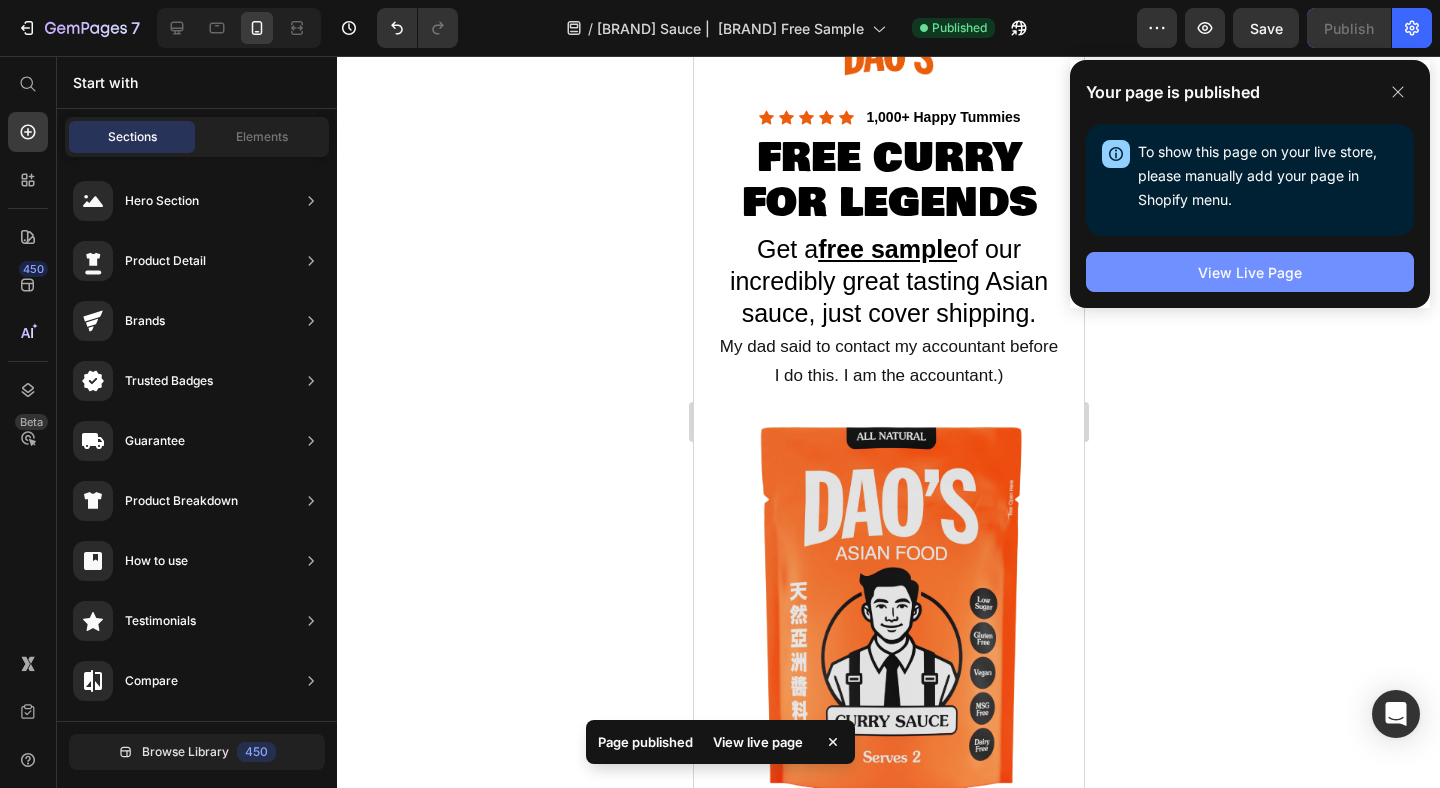 click on "View Live Page" at bounding box center (1250, 272) 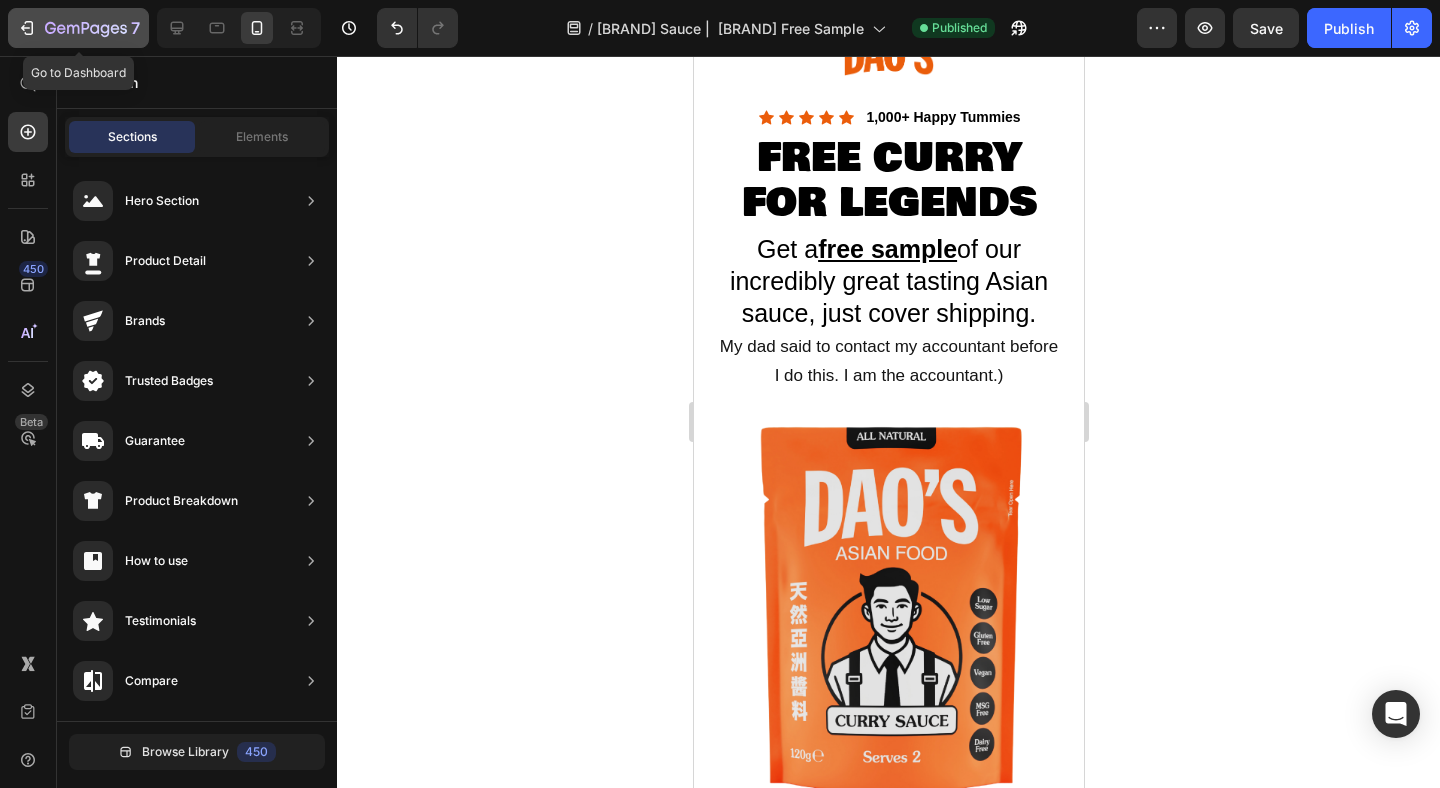 click 